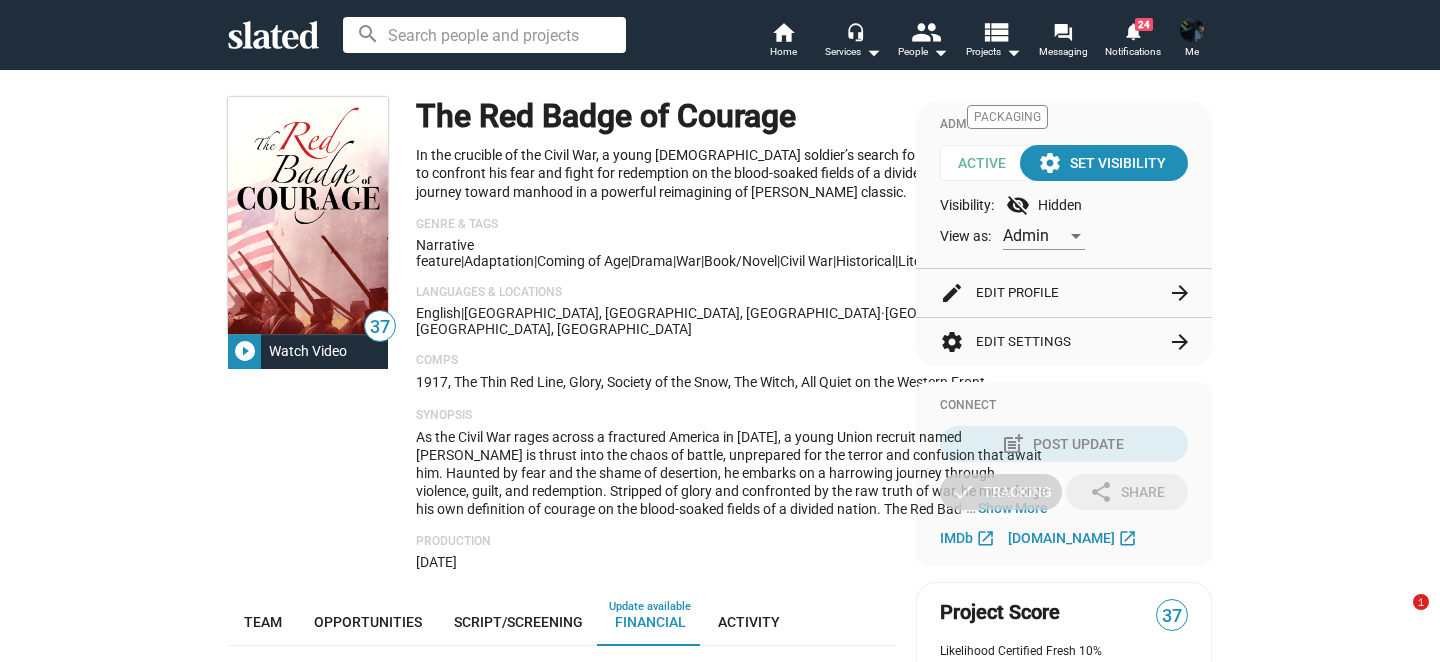 scroll, scrollTop: 0, scrollLeft: 0, axis: both 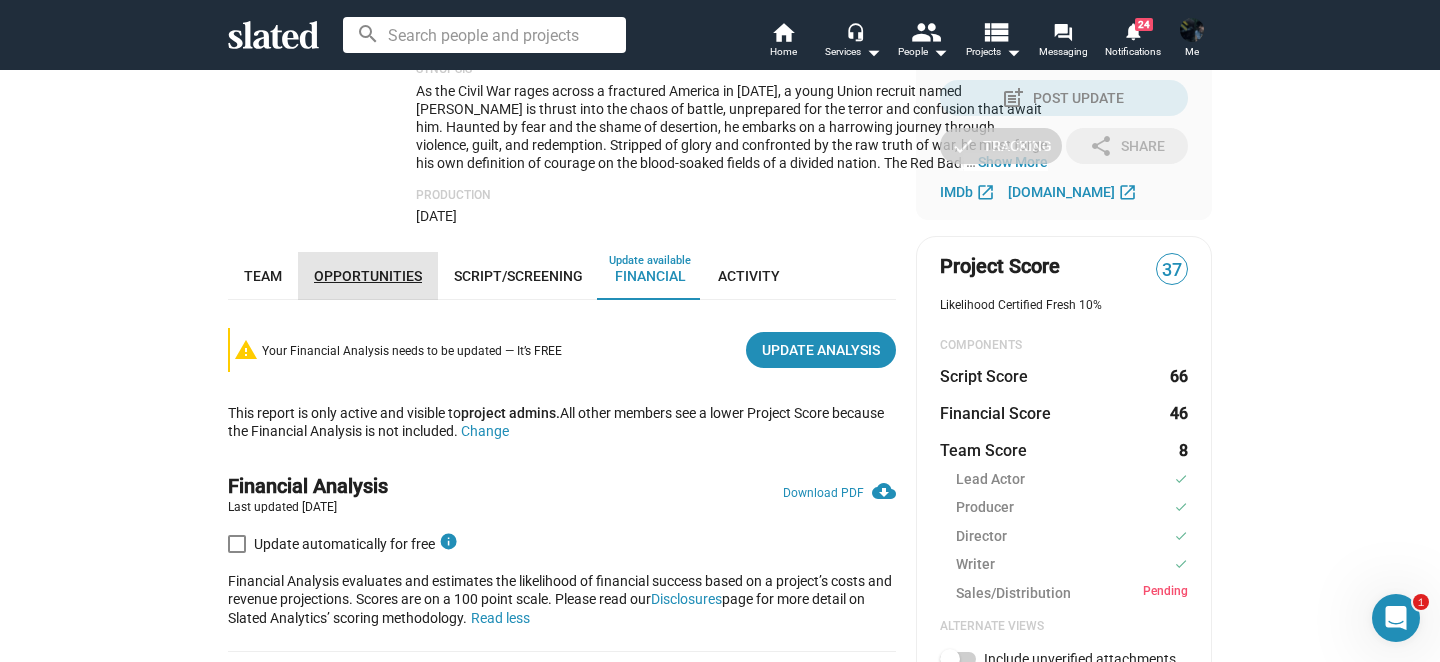 click on "Opportunities" at bounding box center (368, 276) 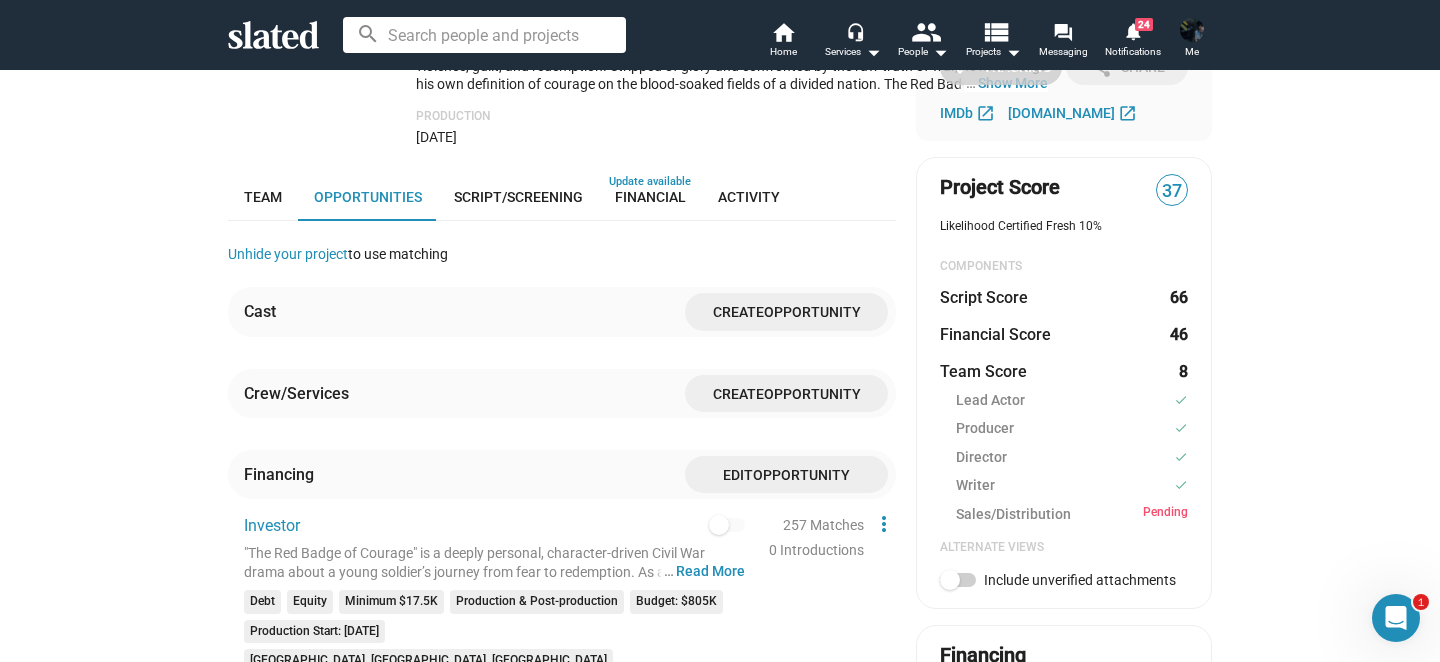 scroll, scrollTop: 419, scrollLeft: 0, axis: vertical 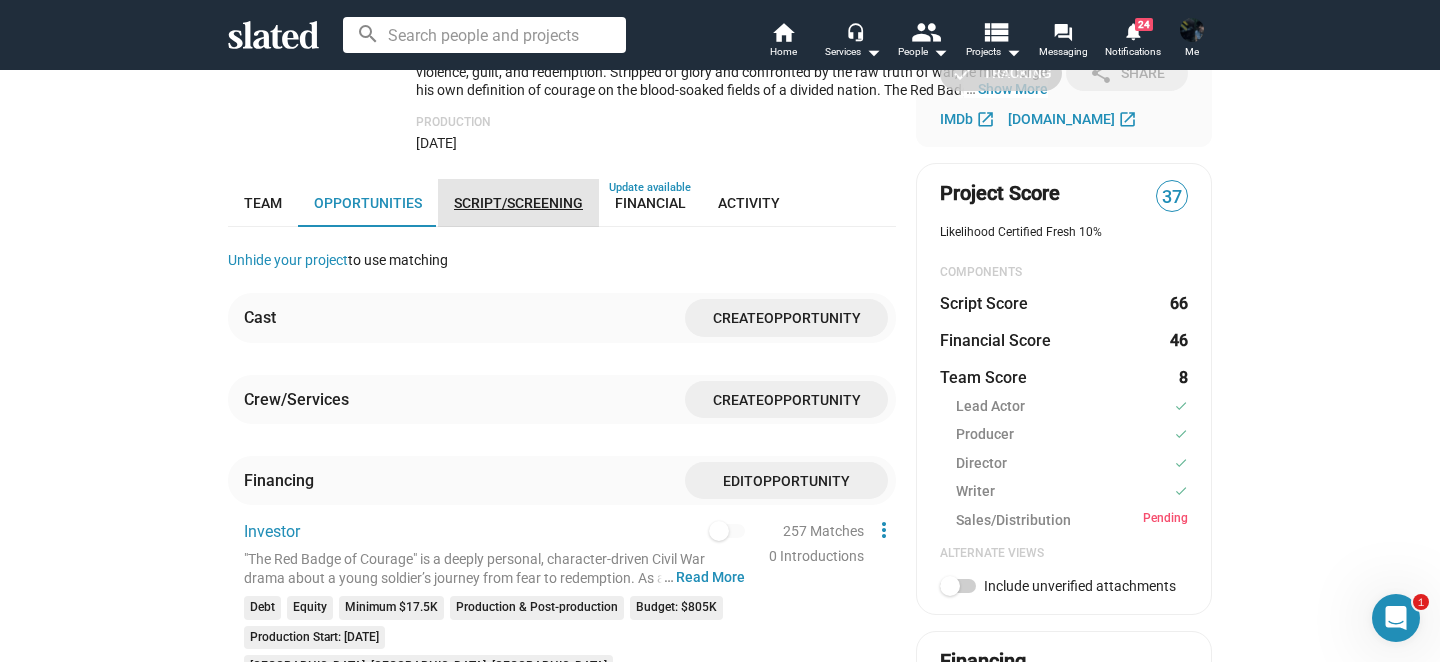 click on "Script/Screening" at bounding box center [518, 203] 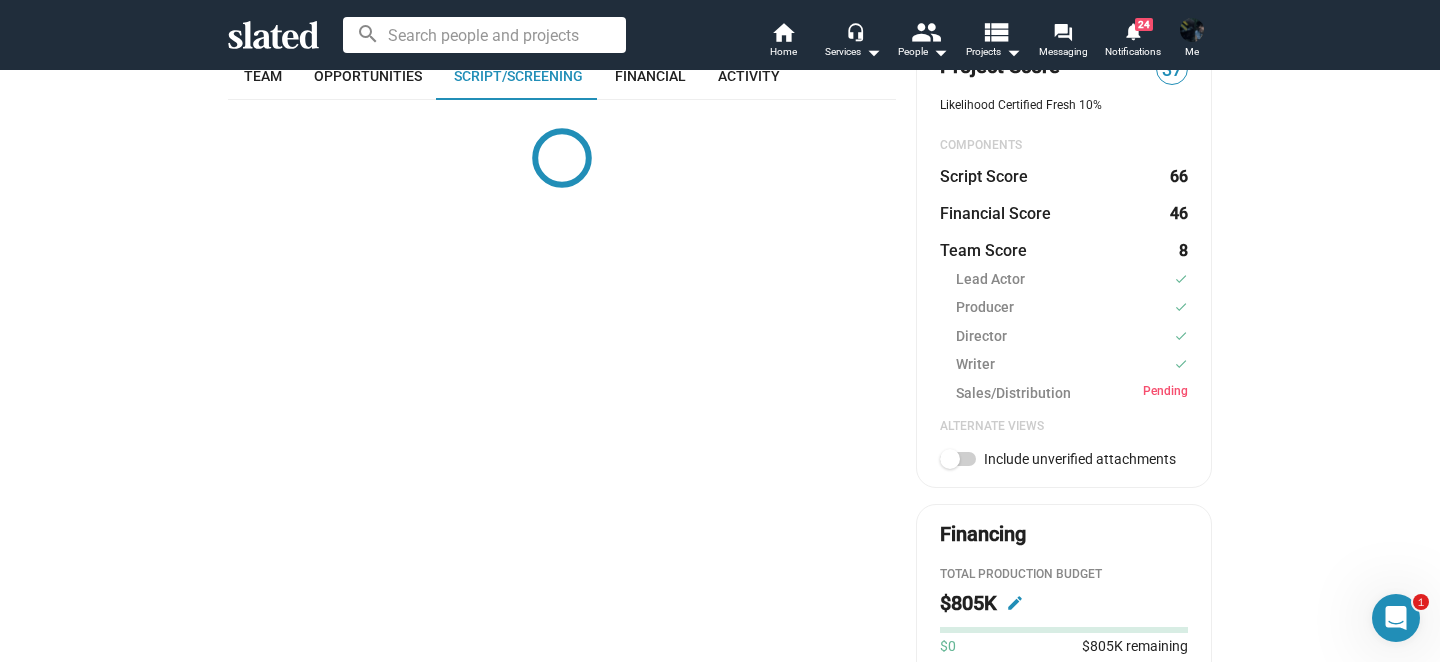 scroll, scrollTop: 552, scrollLeft: 0, axis: vertical 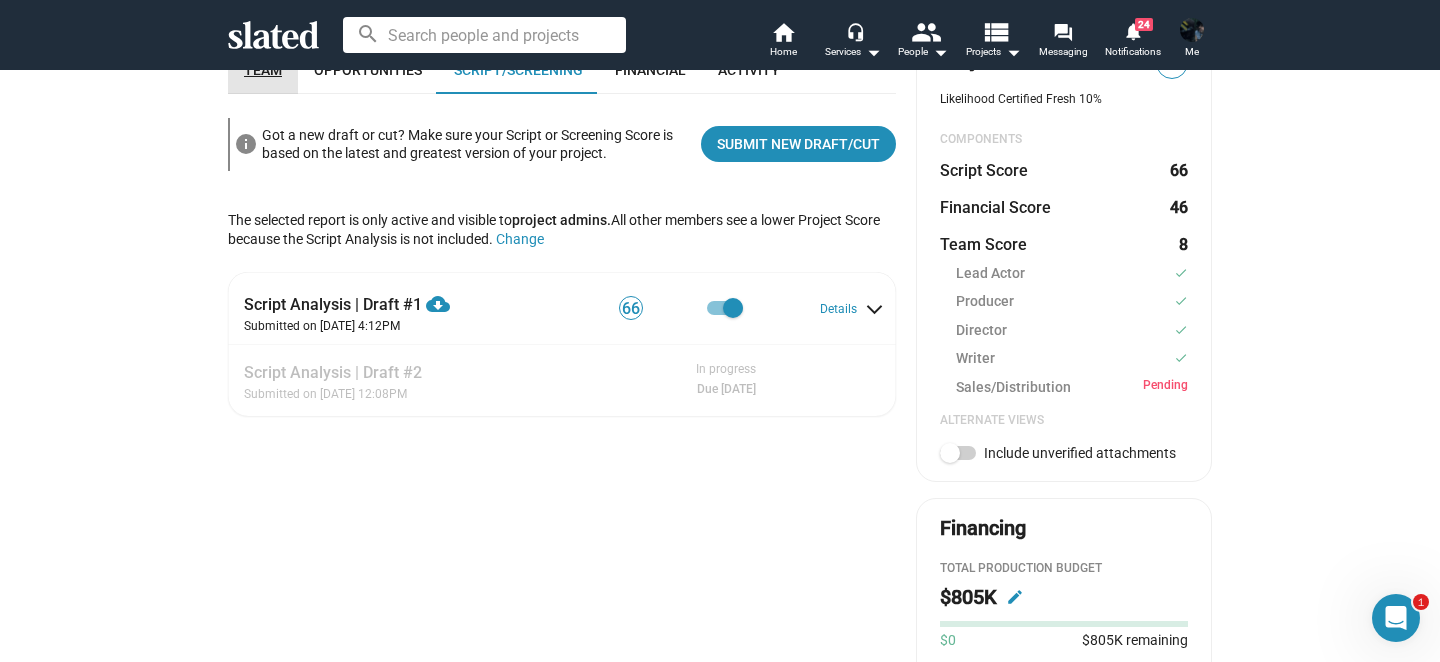 click on "Team" at bounding box center [263, 70] 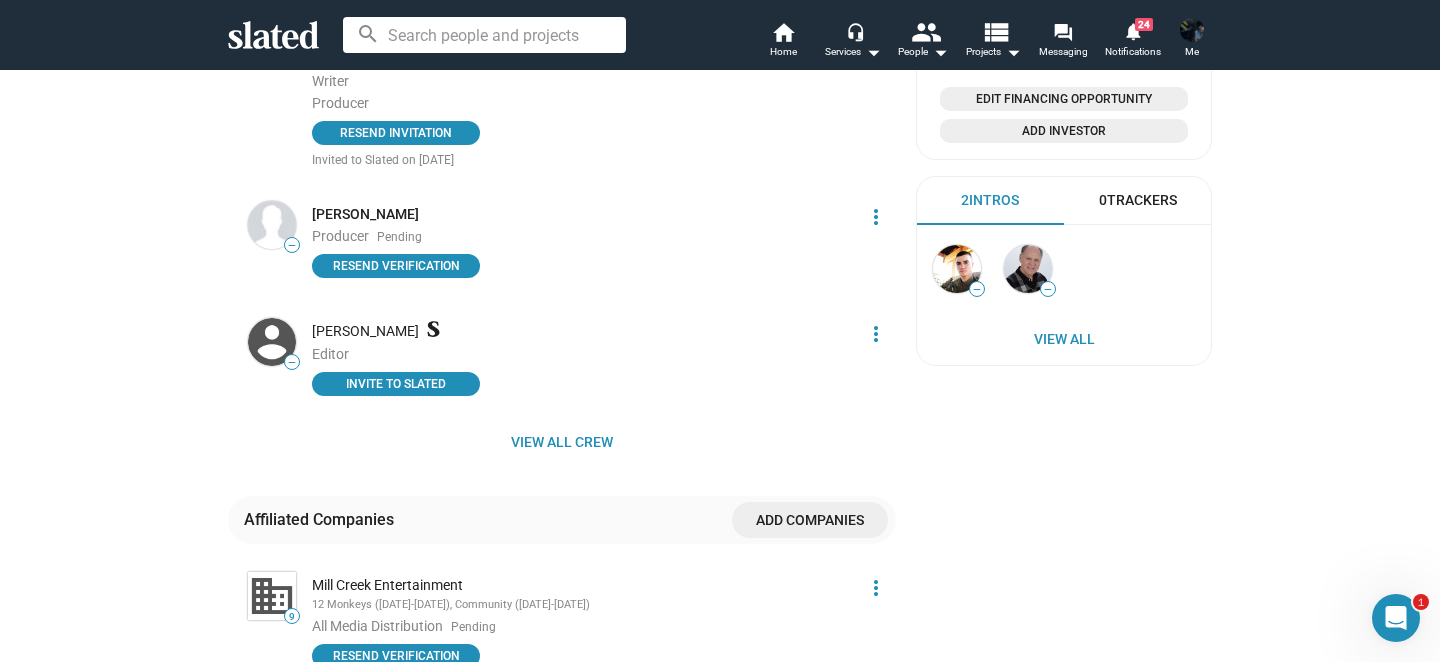 scroll, scrollTop: 1081, scrollLeft: 0, axis: vertical 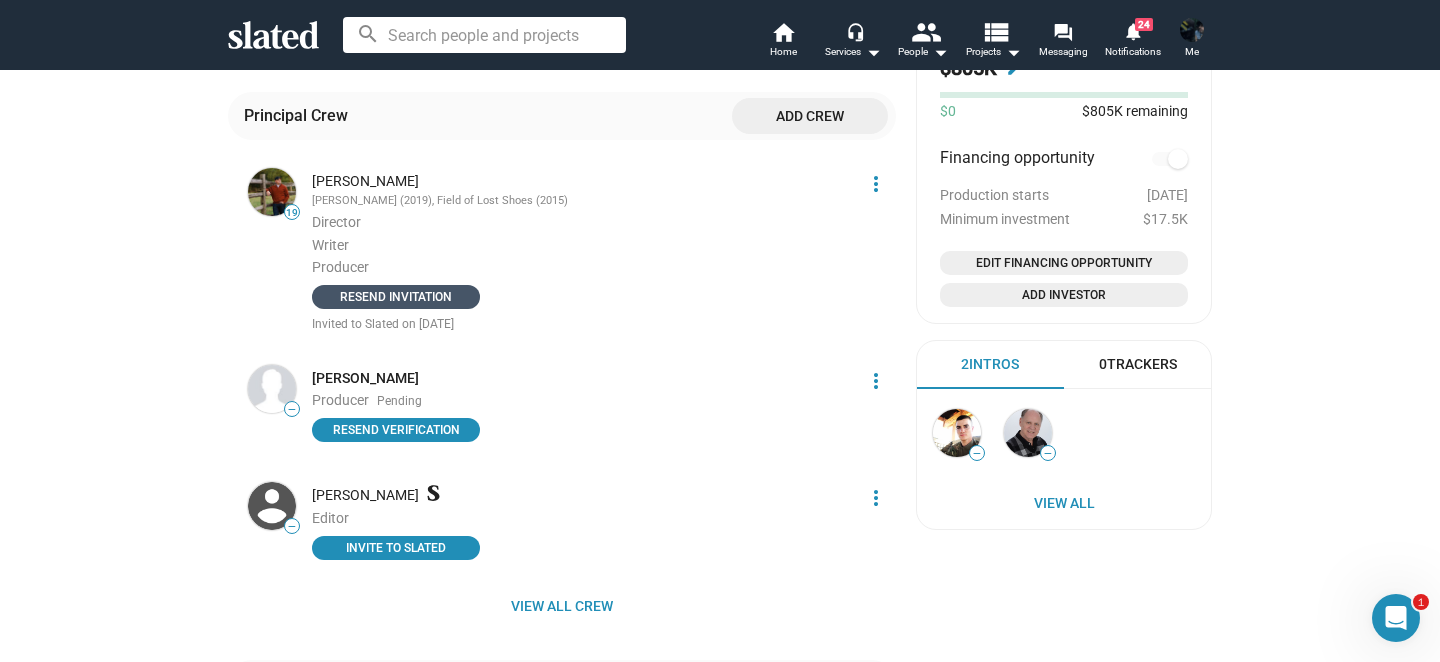 click on "RESEND INVITATION" 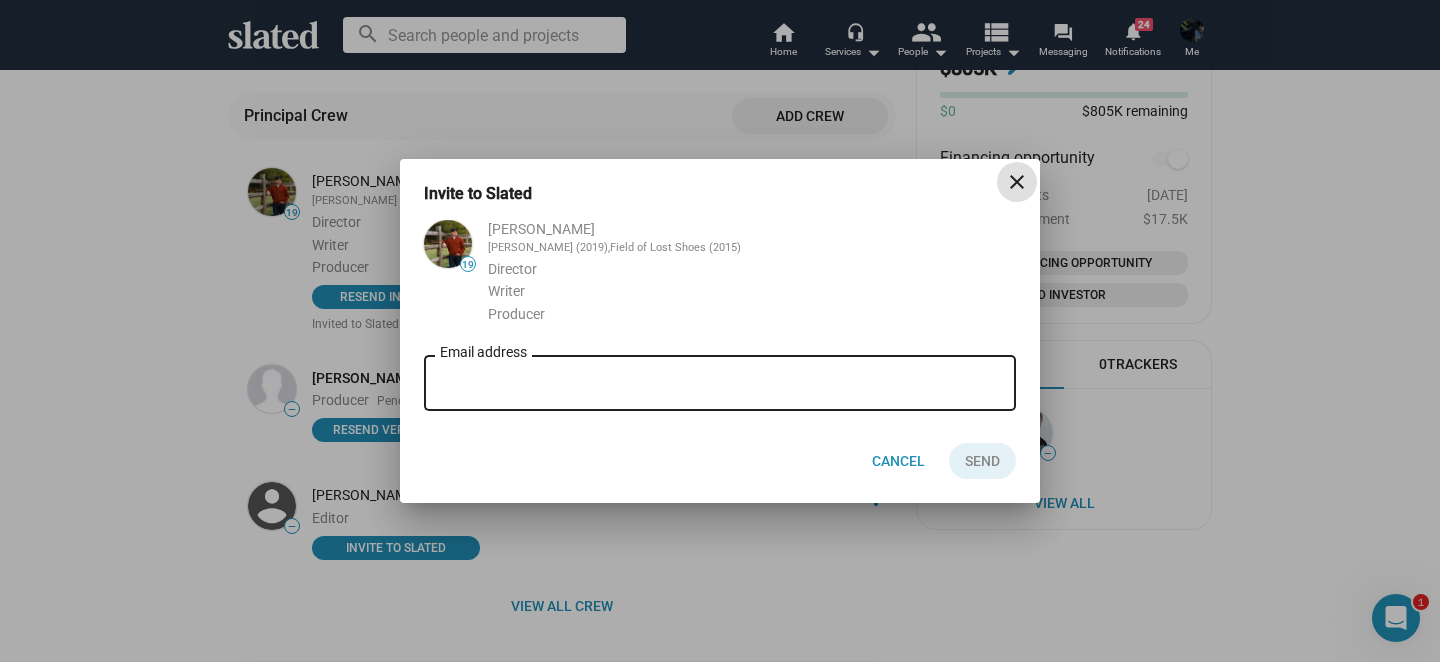 click on "Email address" at bounding box center [720, 381] 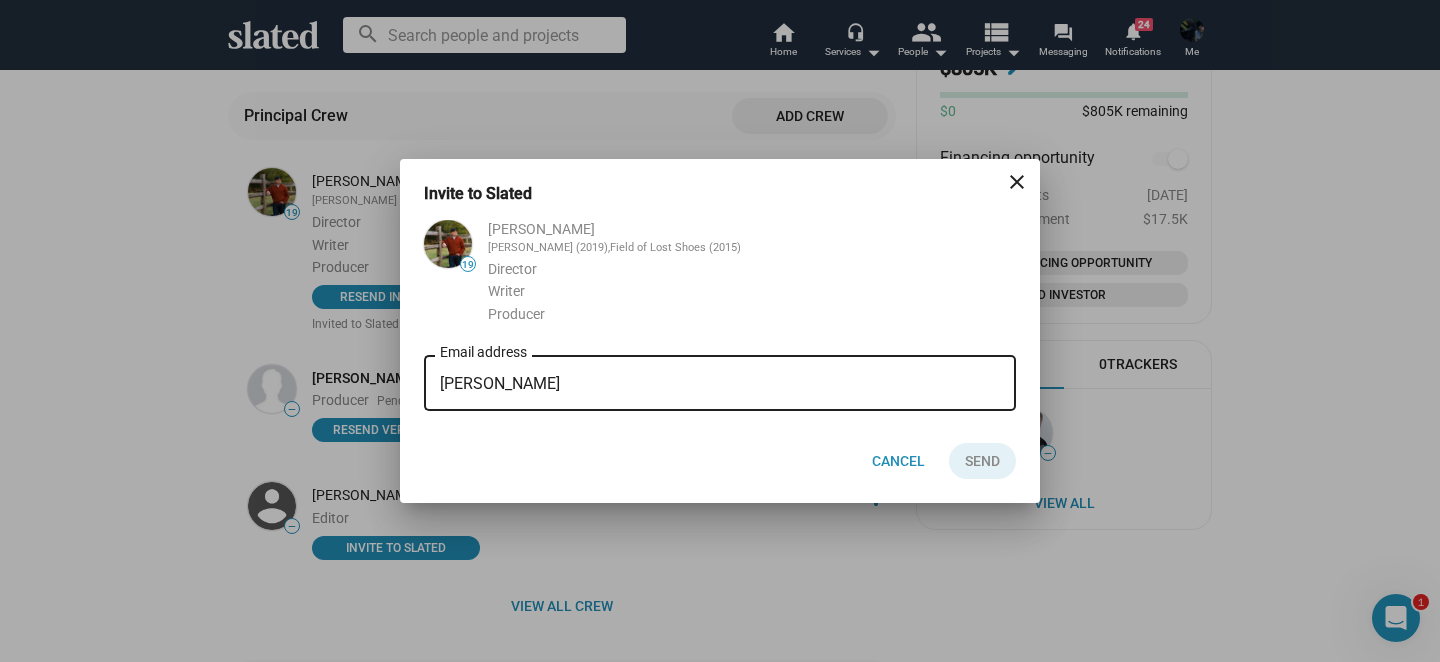 type on "[PERSON_NAME][EMAIL_ADDRESS][DOMAIN_NAME]" 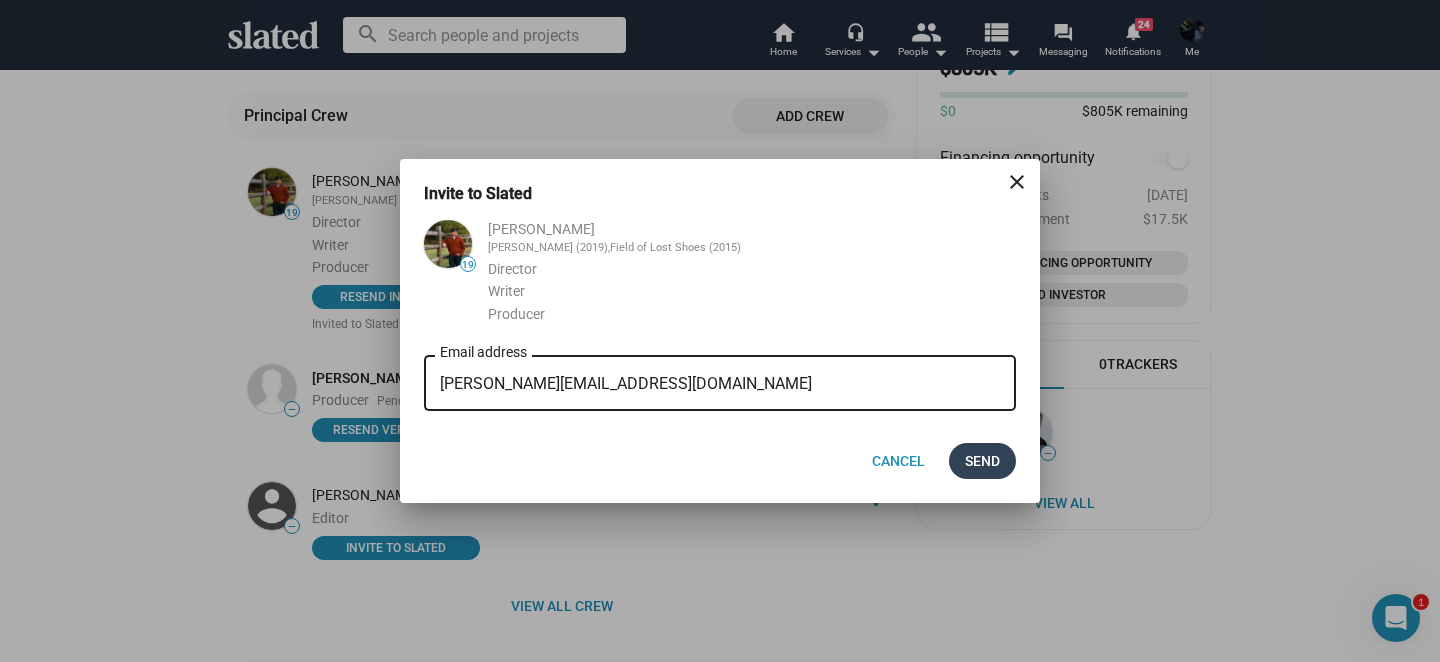 click on "Send" at bounding box center (982, 461) 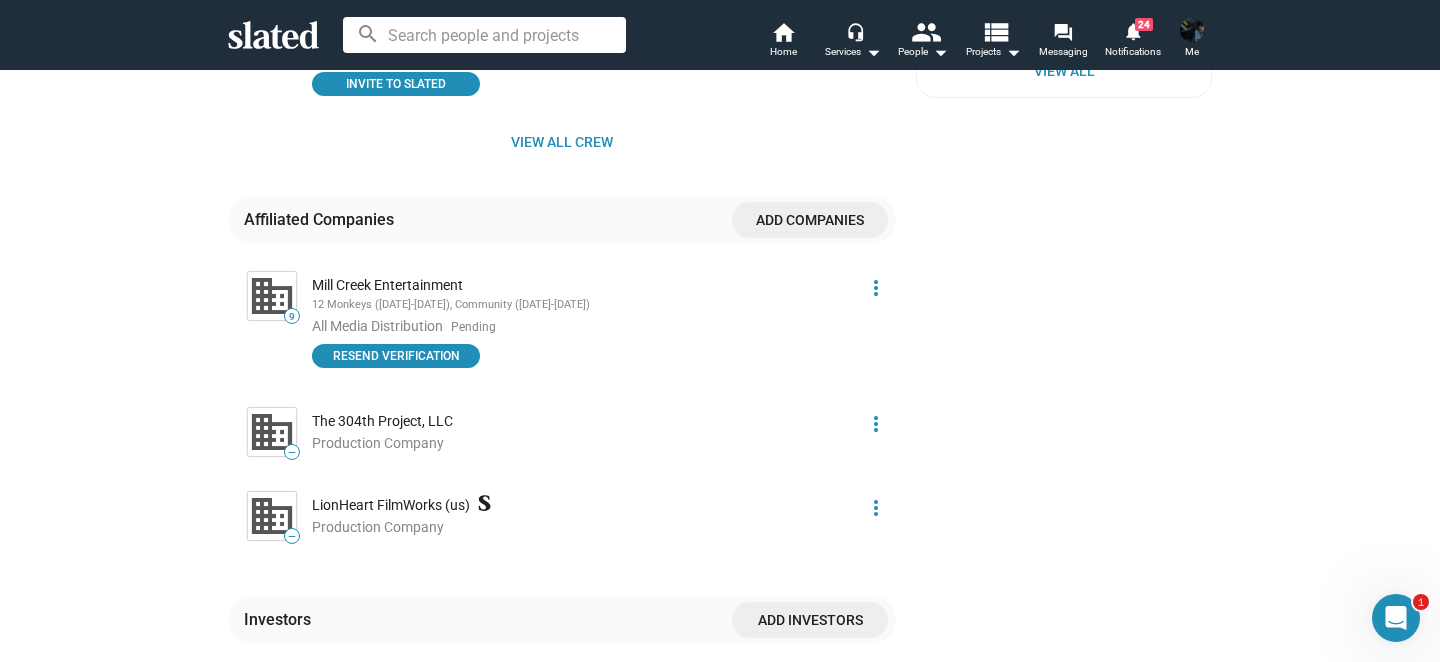scroll, scrollTop: 1515, scrollLeft: 0, axis: vertical 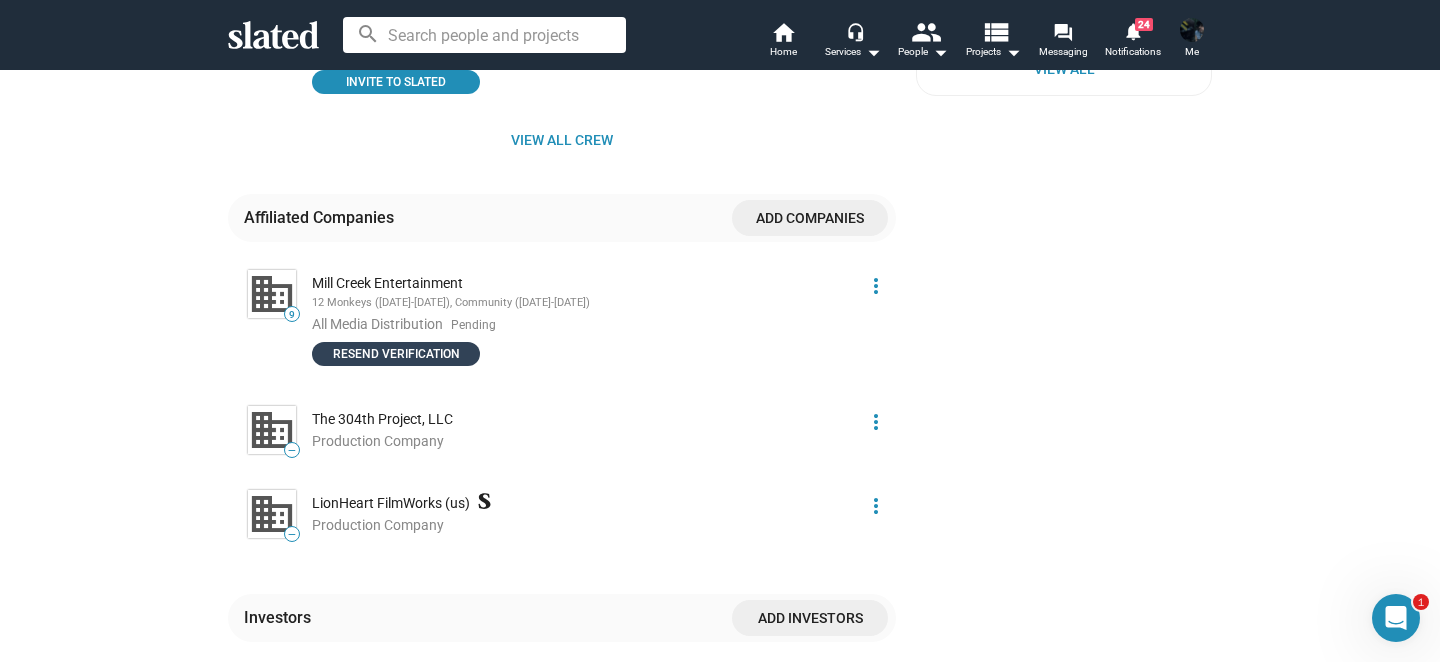 click on "Resend verification" 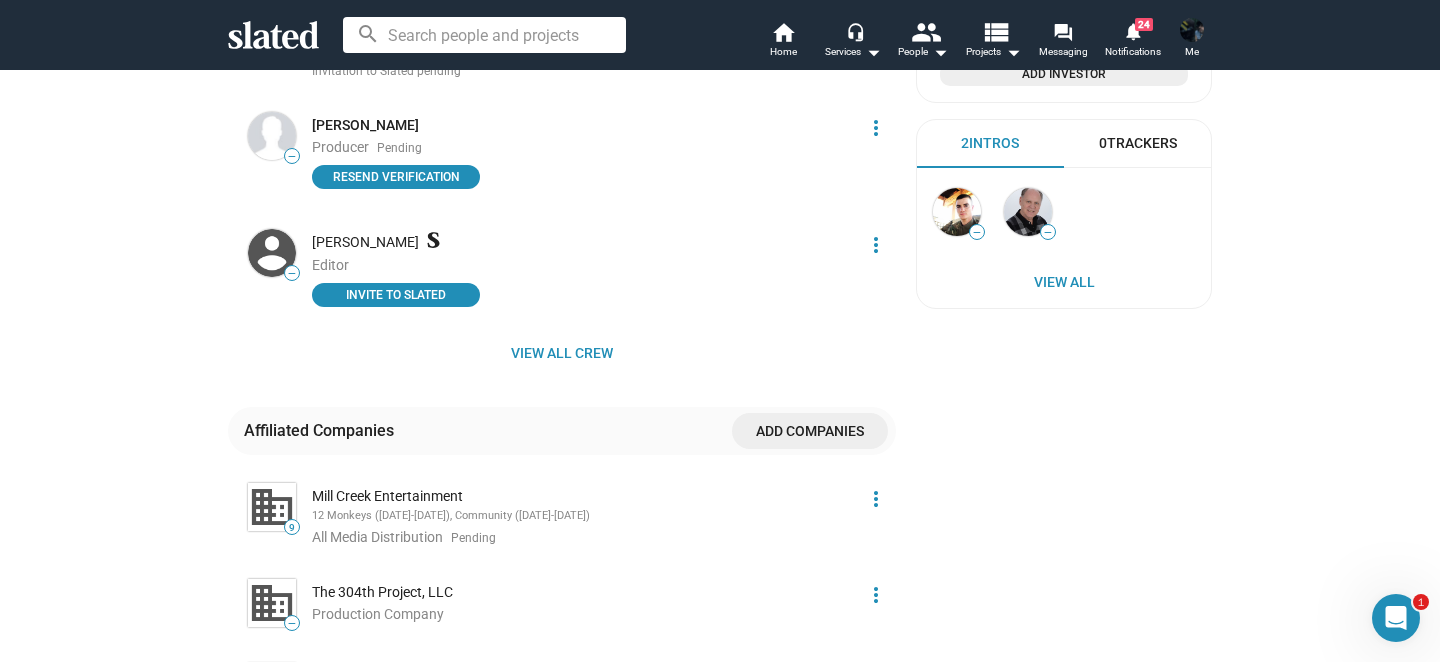 scroll, scrollTop: 1276, scrollLeft: 0, axis: vertical 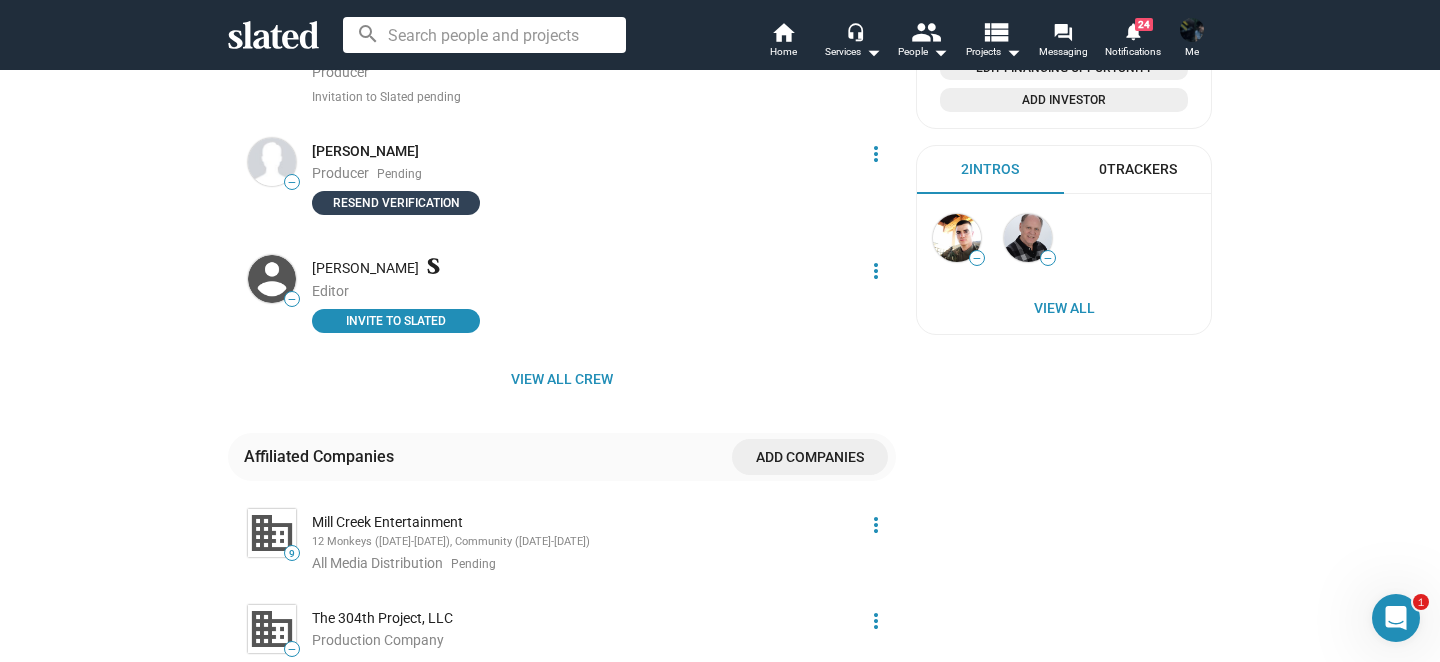 click on "Resend verification" 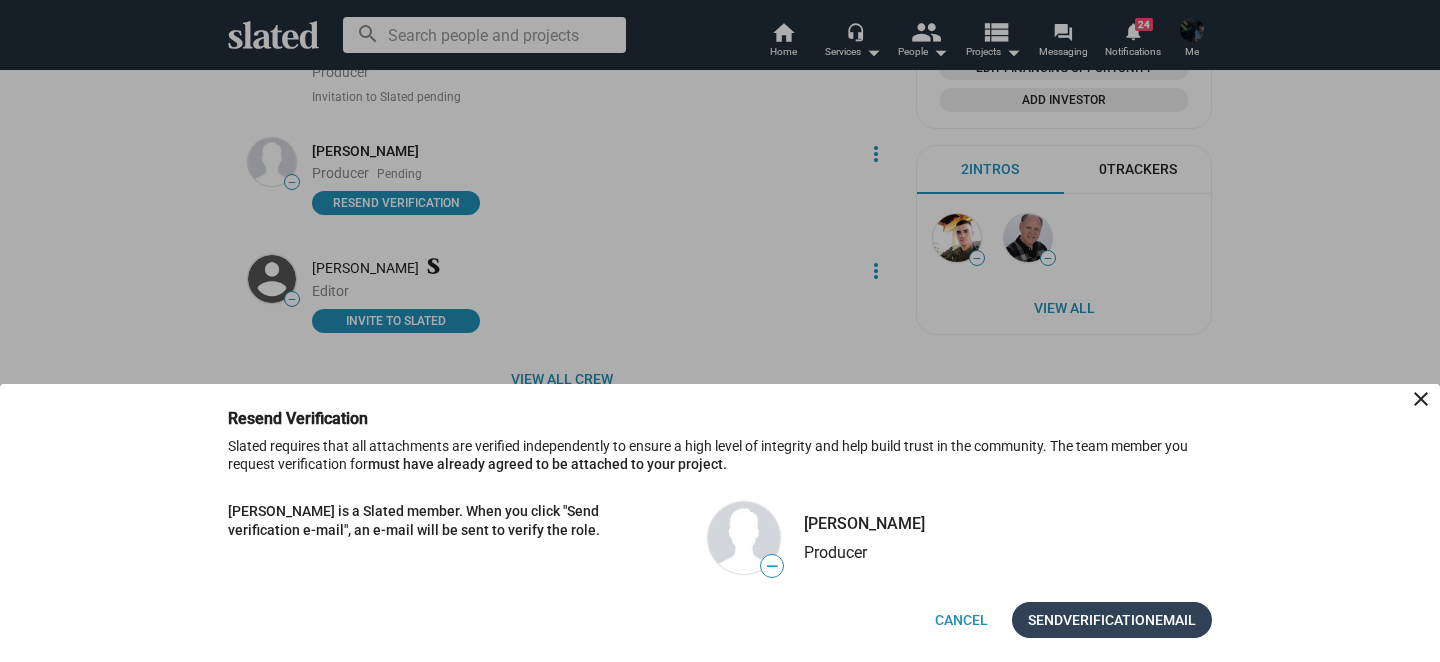 click on "Verification" at bounding box center [1109, 620] 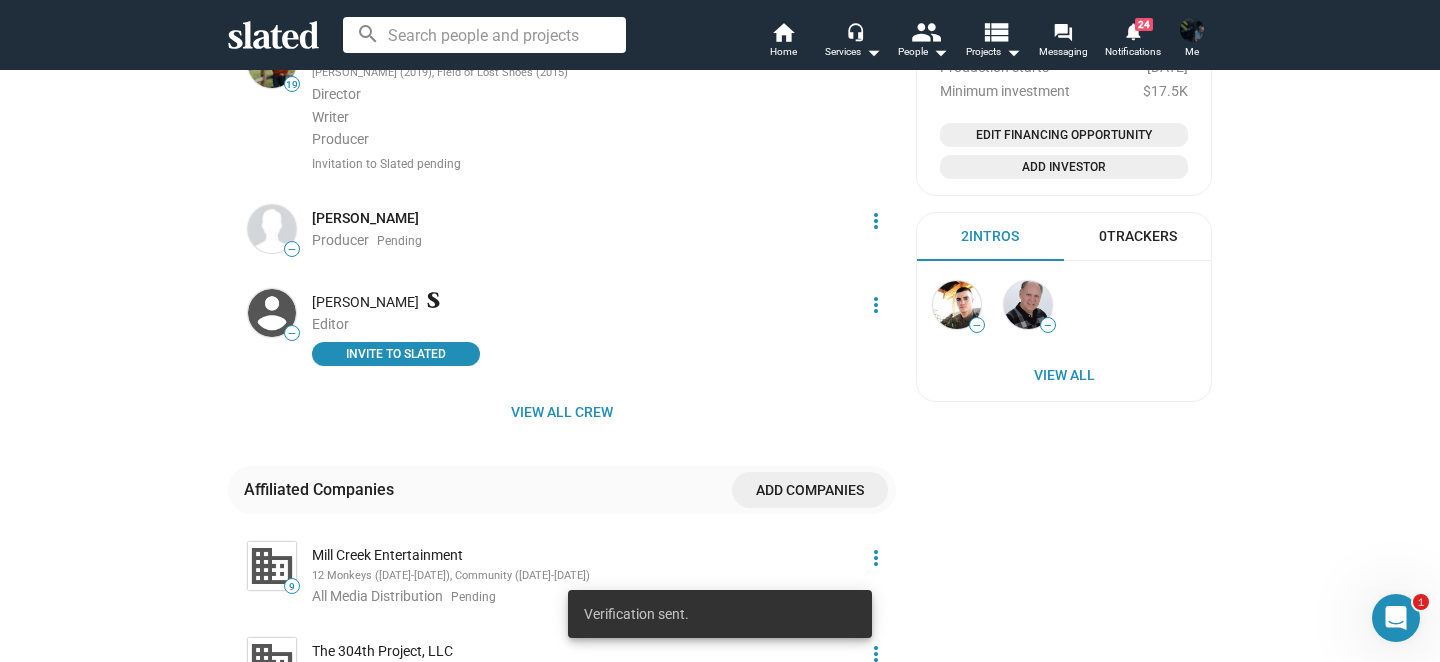 scroll, scrollTop: 1204, scrollLeft: 0, axis: vertical 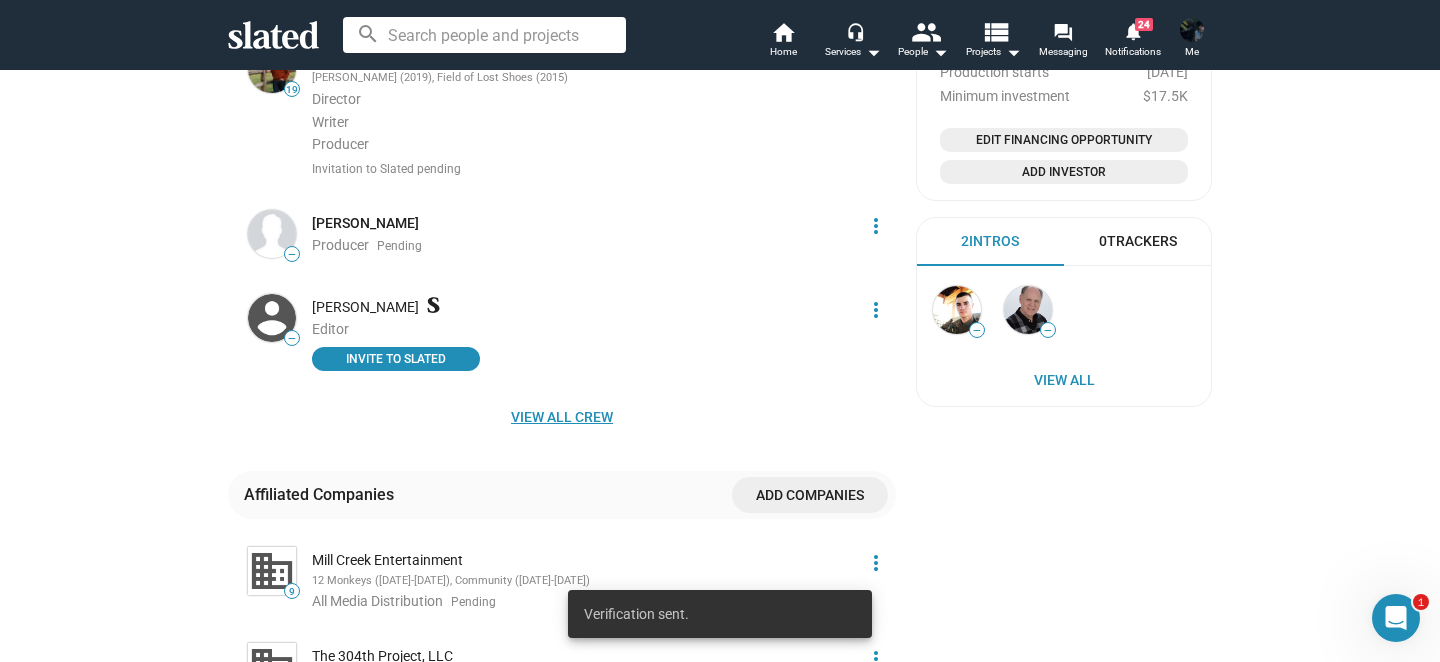 click on "View all crew" 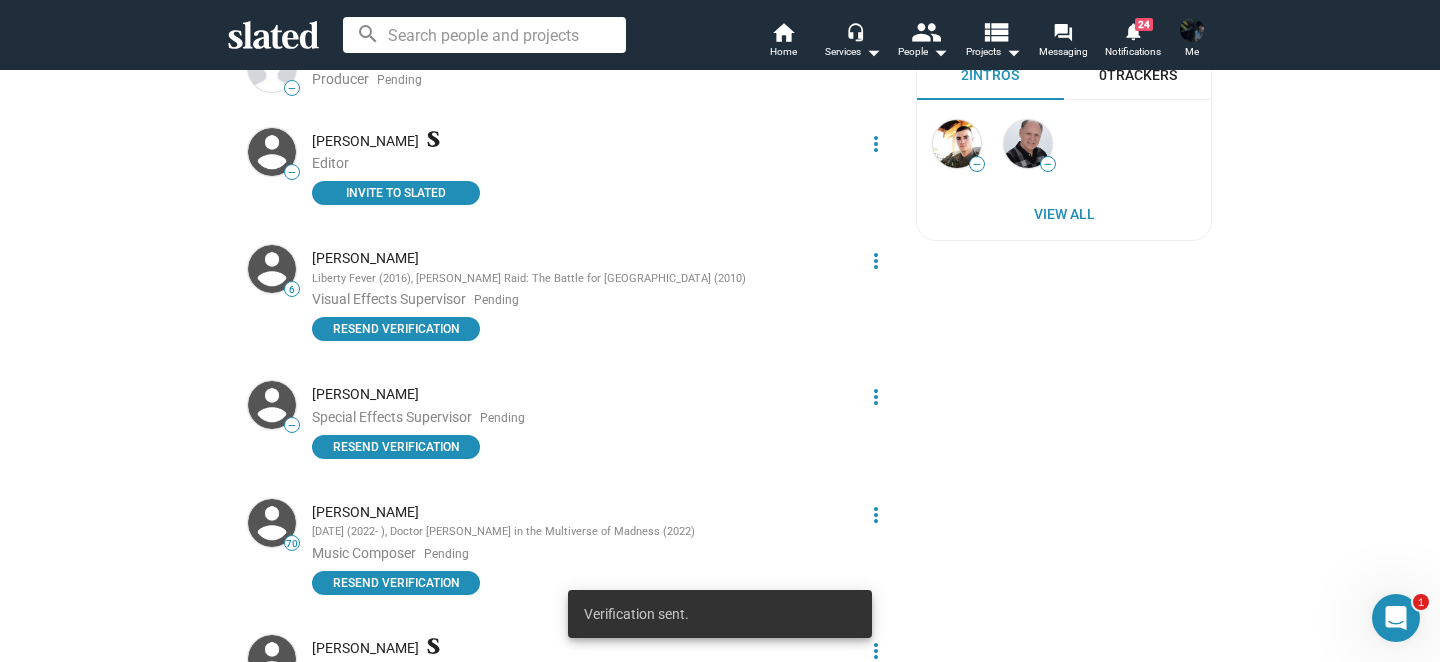 scroll, scrollTop: 1446, scrollLeft: 0, axis: vertical 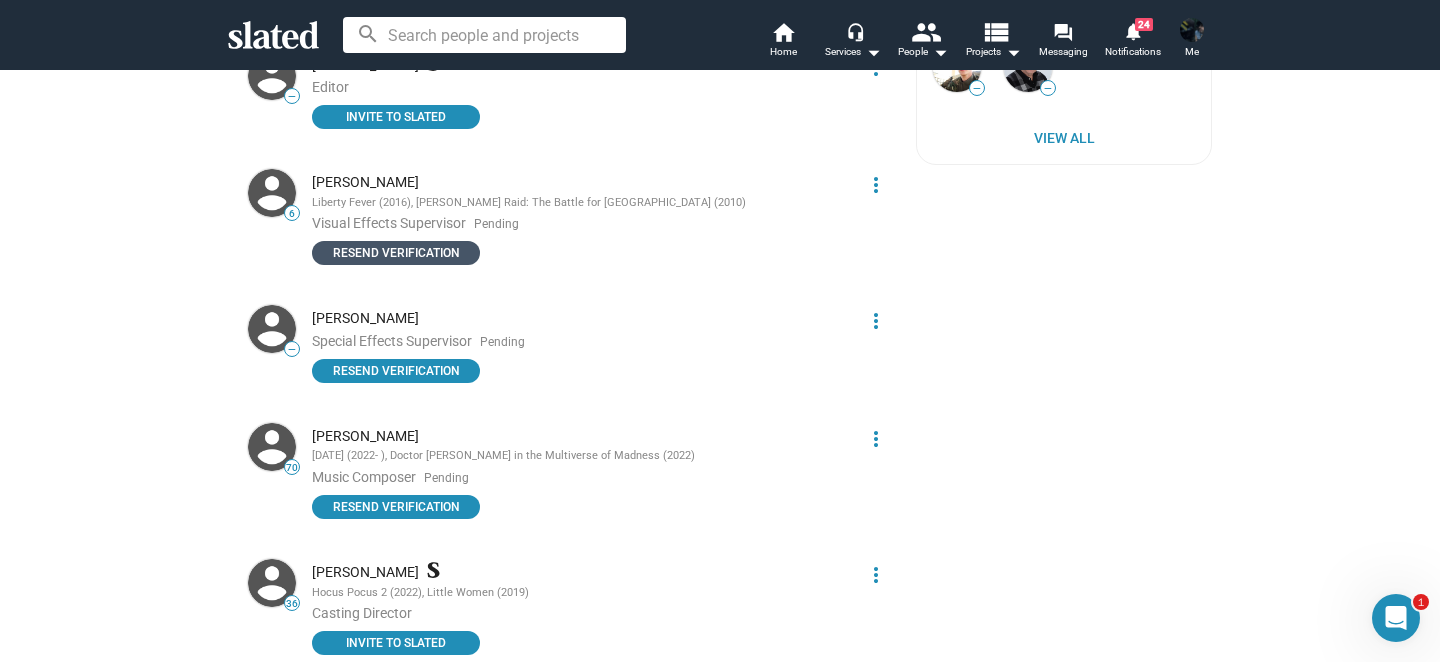 click on "Resend verification" 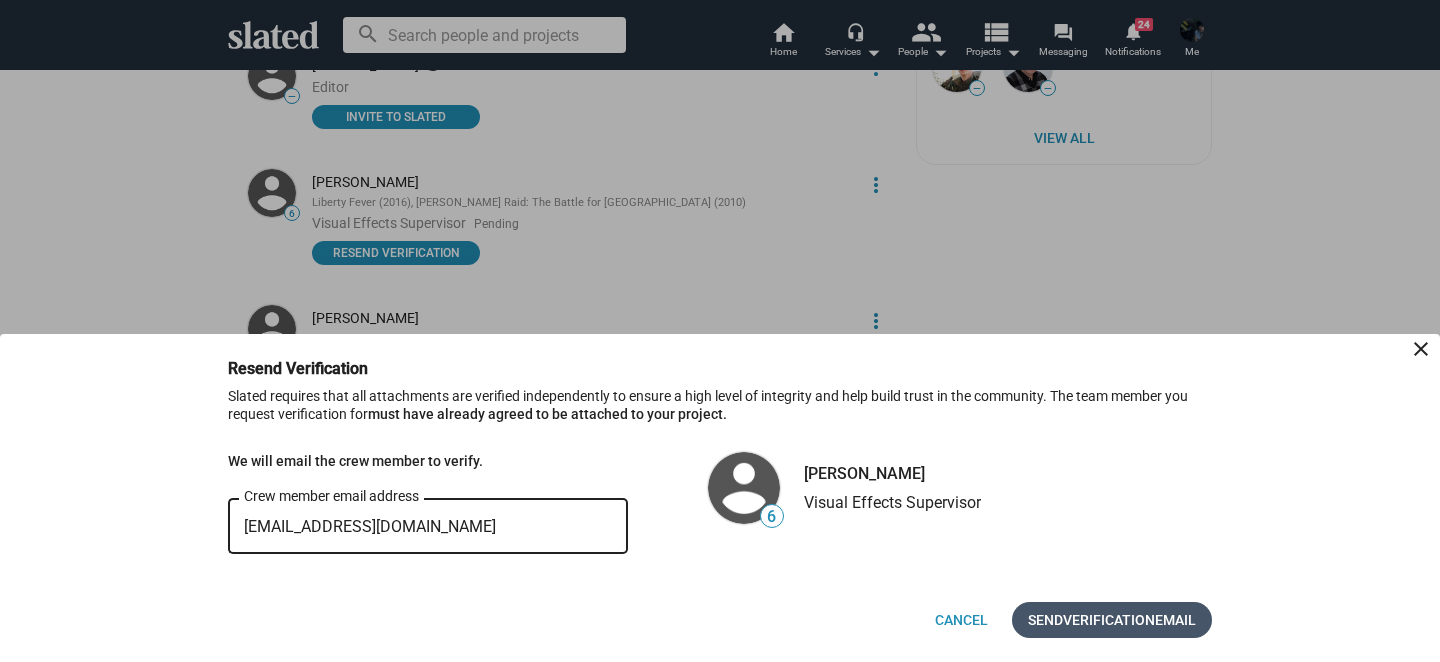 click on "Verification" at bounding box center (1109, 620) 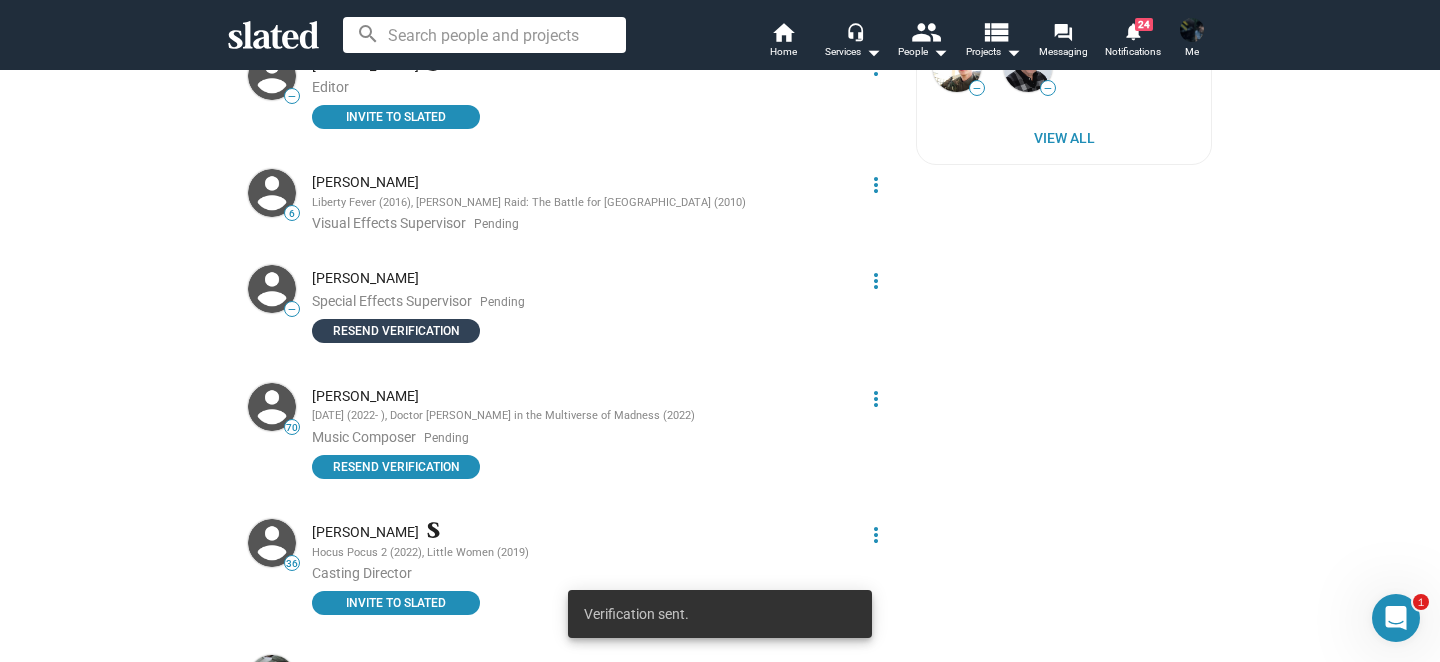 click on "Resend verification" 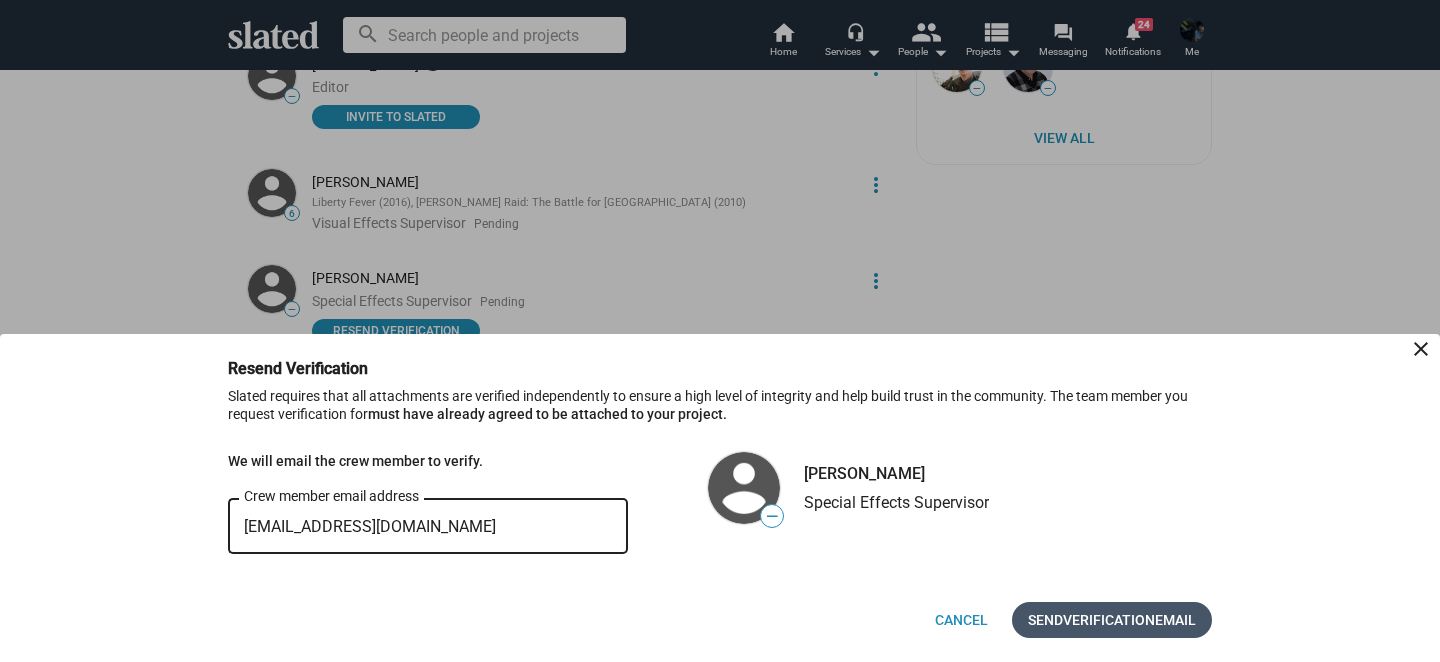 click on "Verification" at bounding box center (1109, 620) 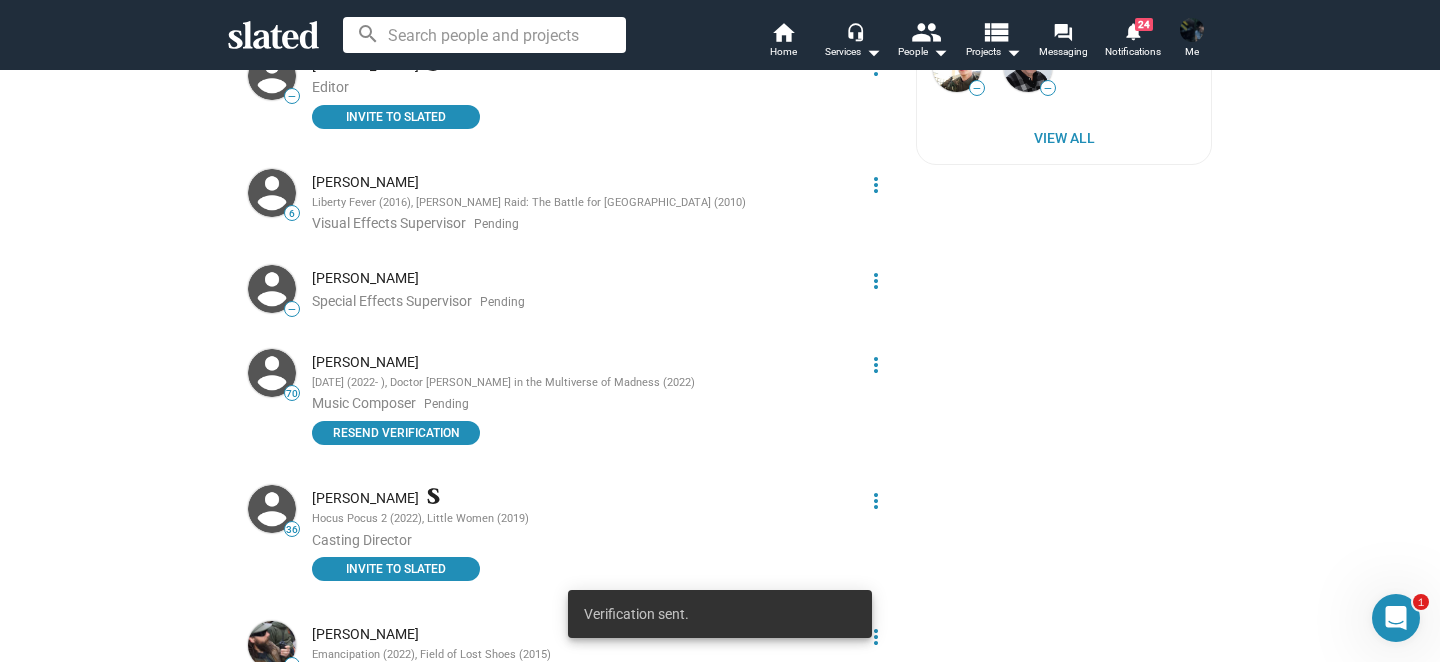 scroll, scrollTop: 1561, scrollLeft: 0, axis: vertical 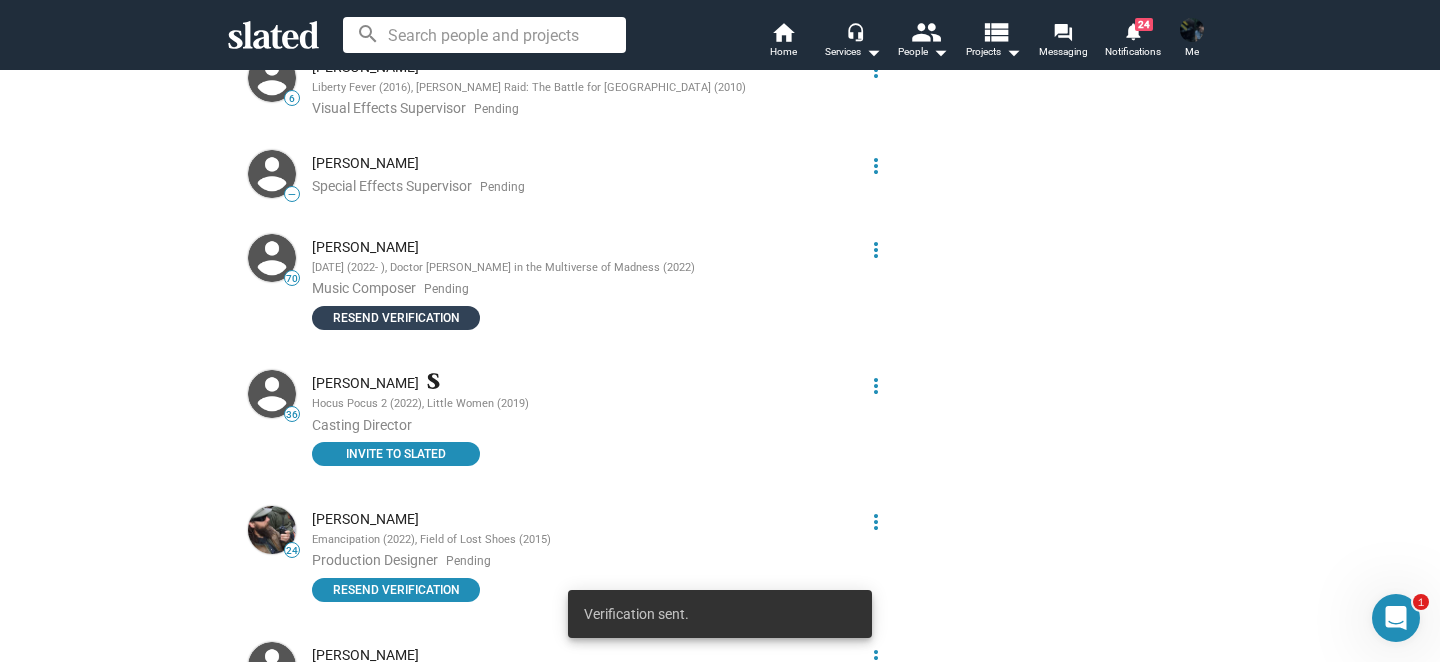 click on "Resend verification" 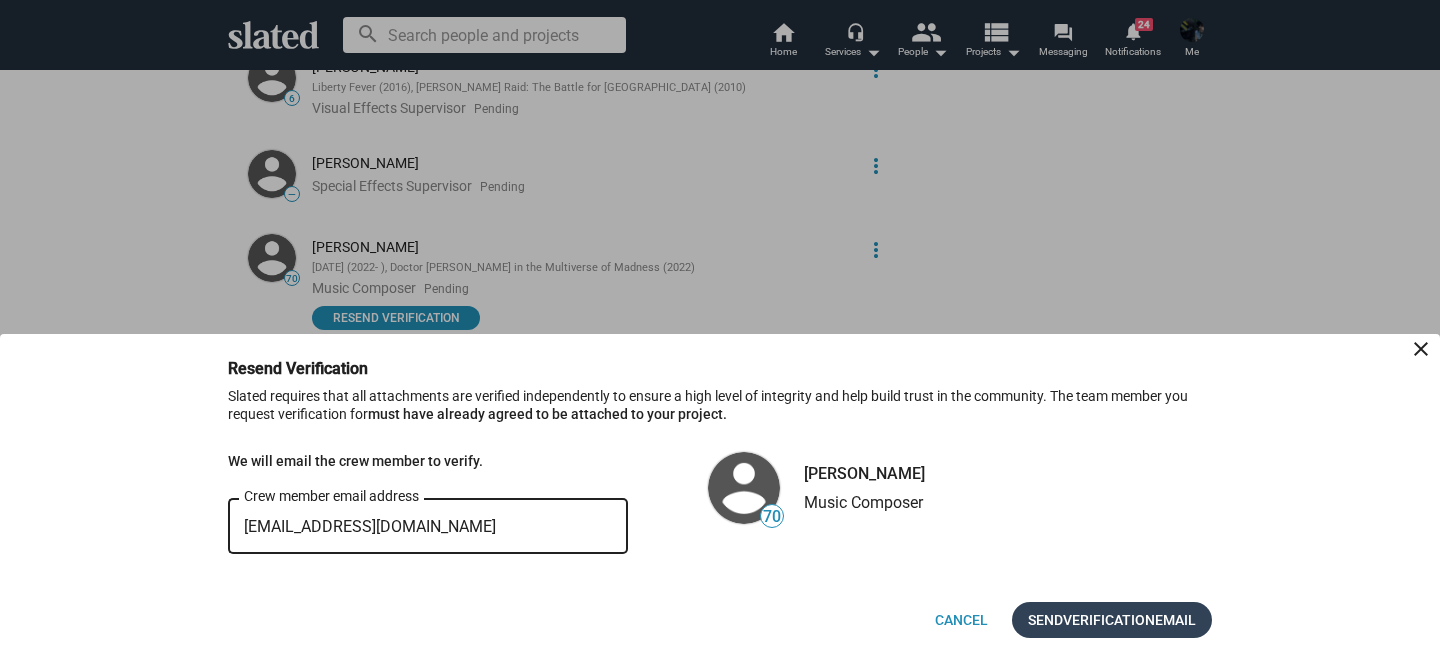 click on "Send  Verification  Email" at bounding box center (1112, 620) 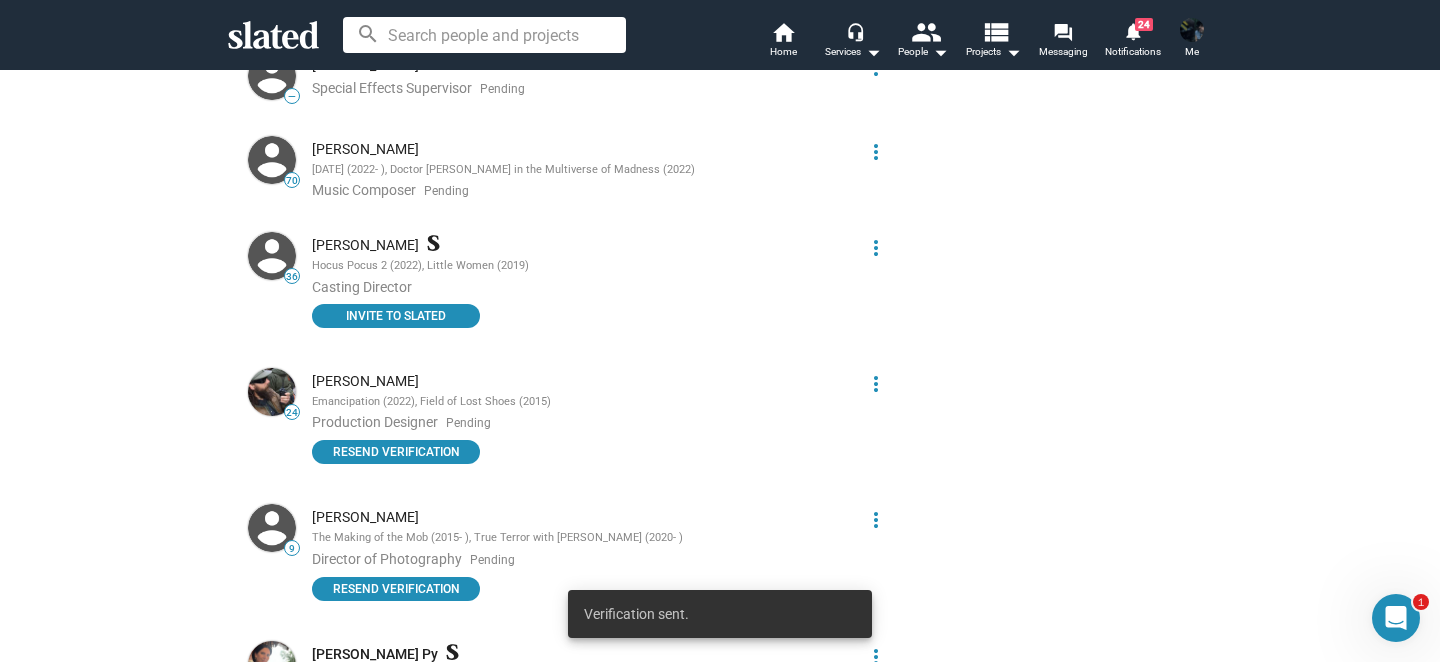 scroll, scrollTop: 1672, scrollLeft: 0, axis: vertical 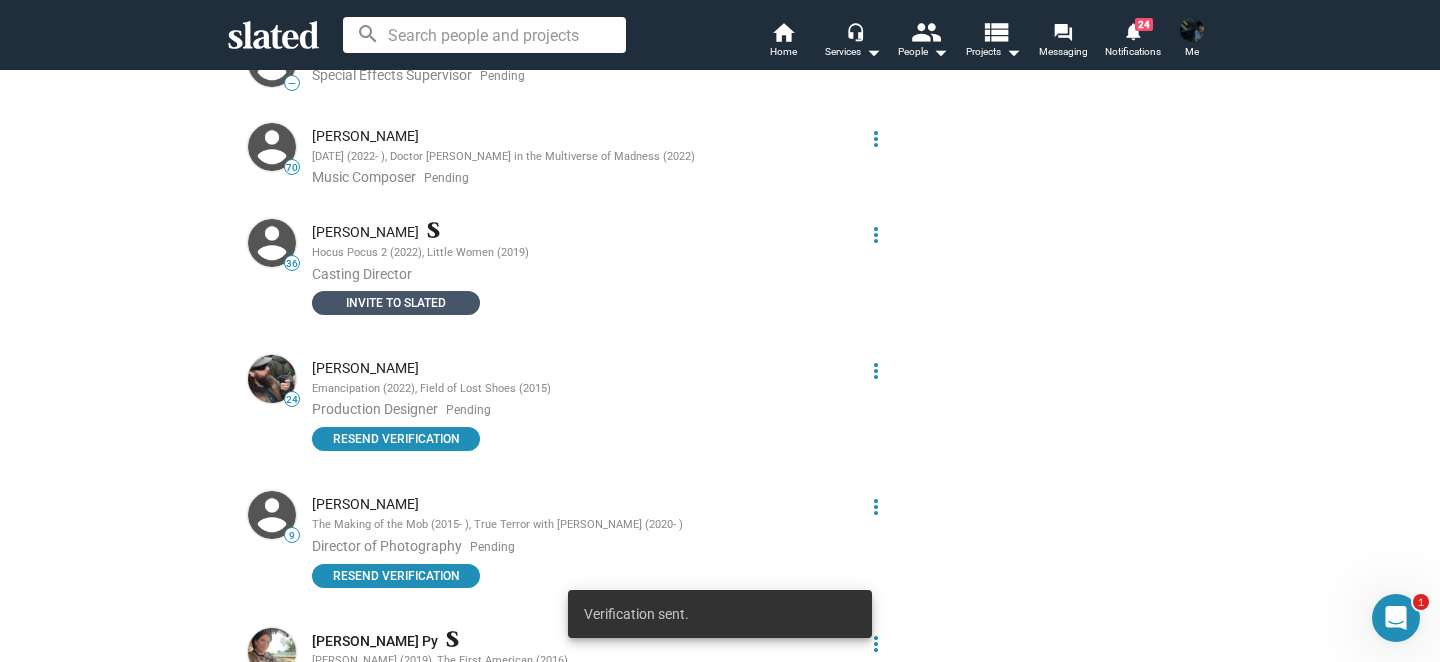 click on "INVITE TO SLATED" 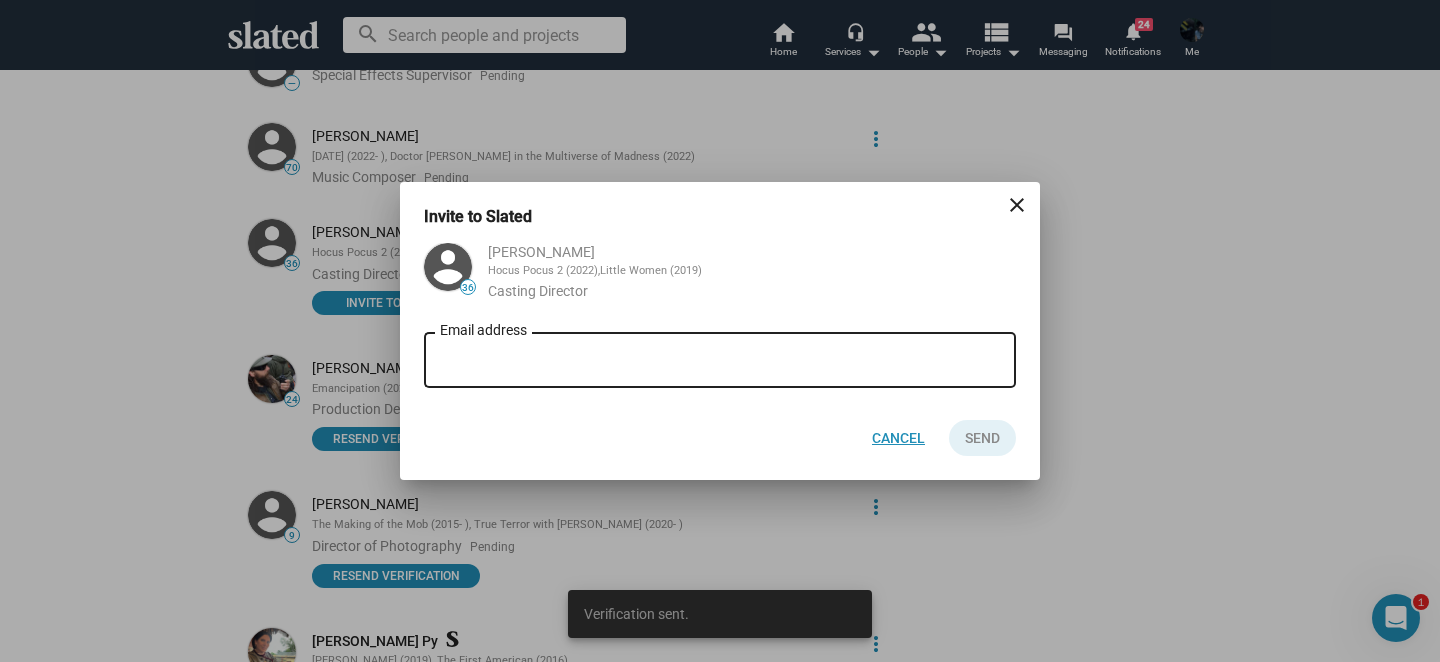 click on "Cancel" at bounding box center [898, 438] 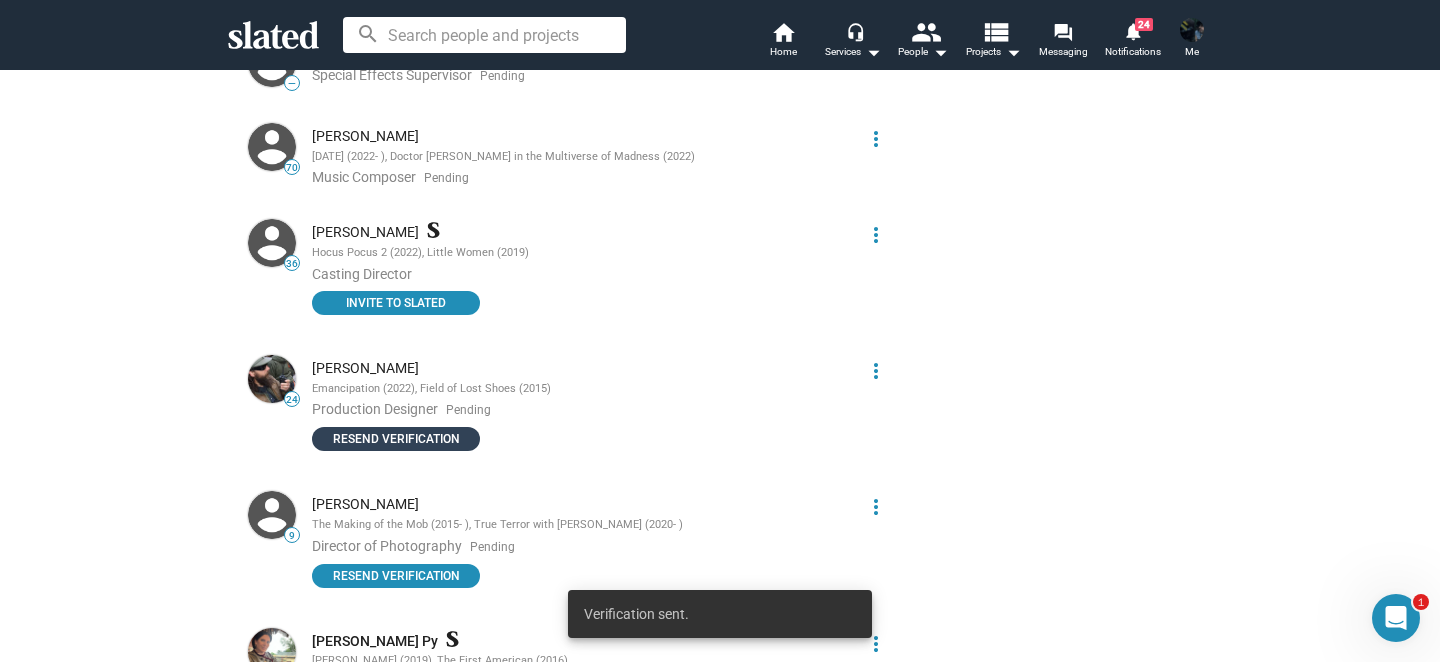 click on "Resend verification" 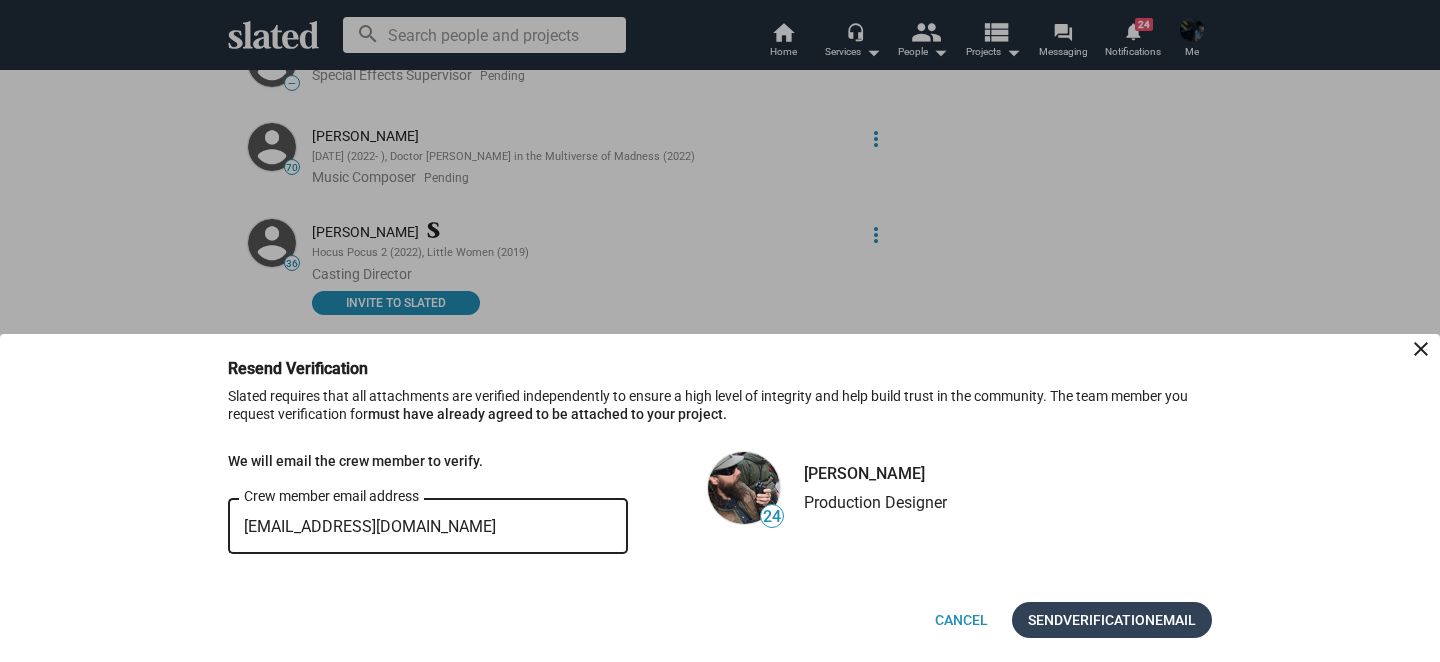 click on "Verification" at bounding box center [1109, 620] 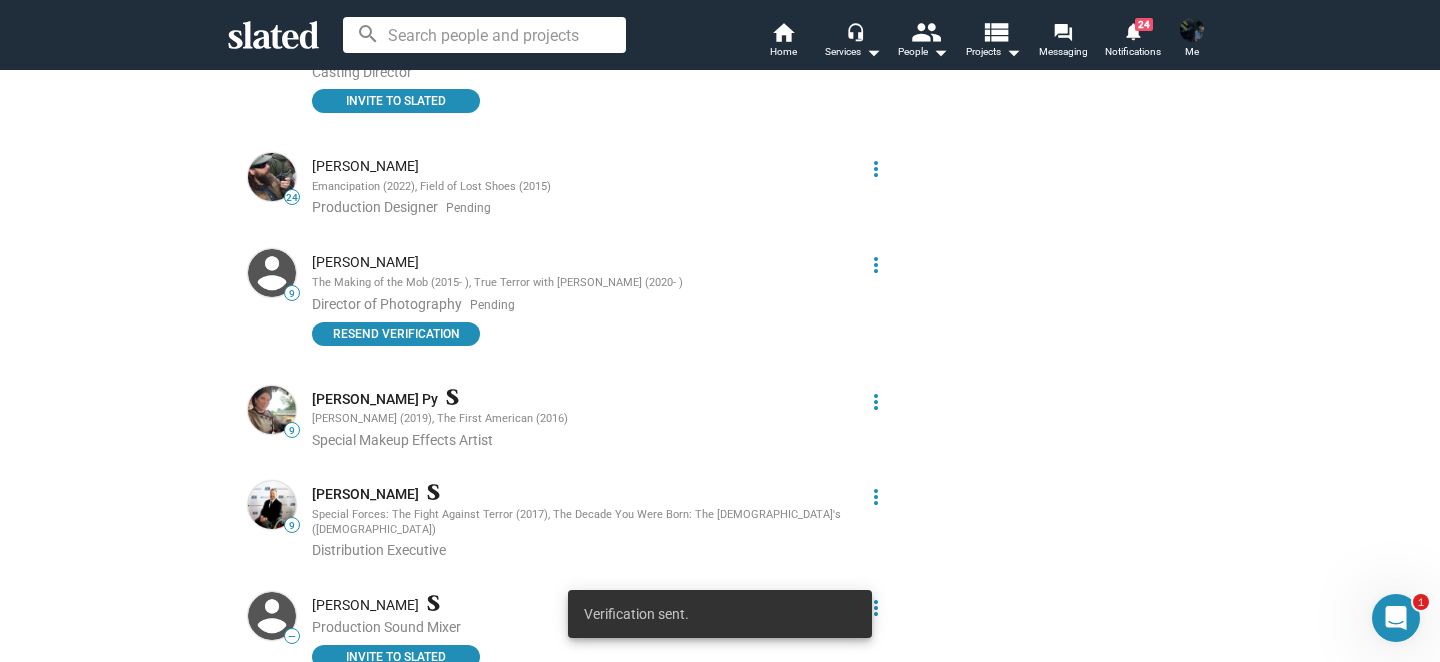 scroll, scrollTop: 1896, scrollLeft: 0, axis: vertical 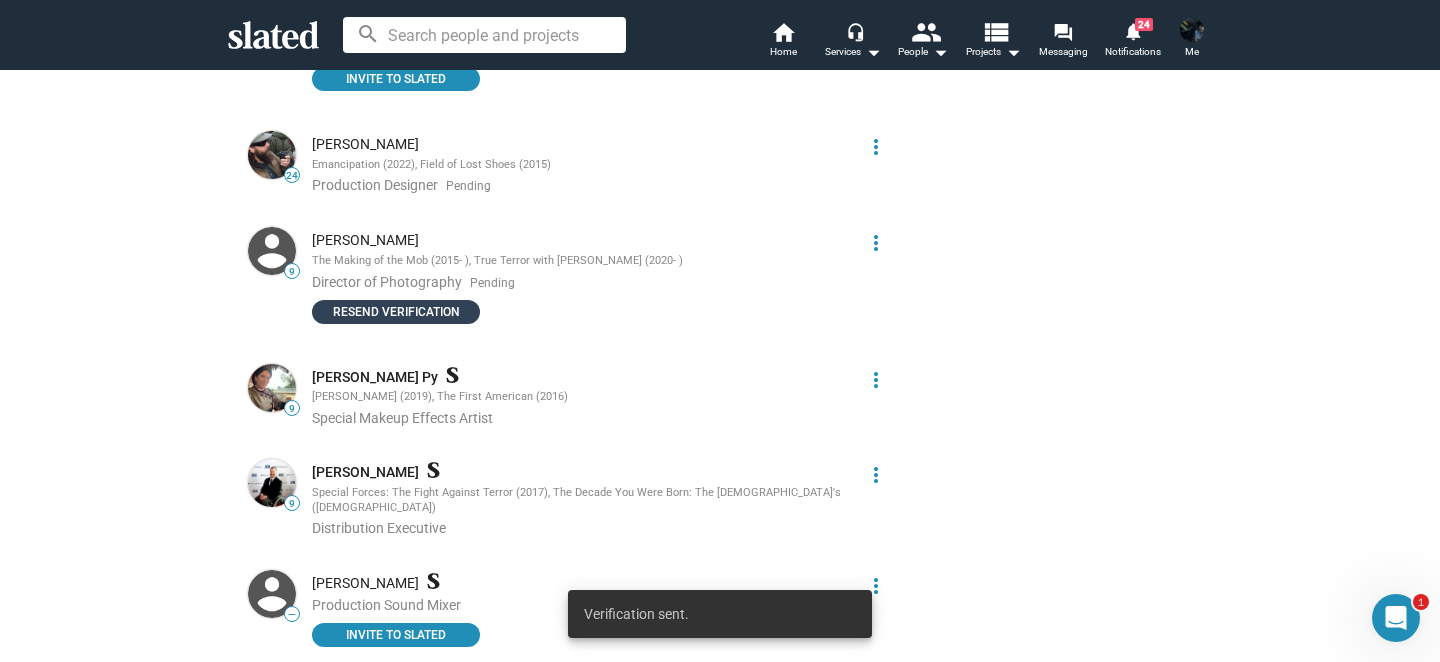 click on "Resend verification" 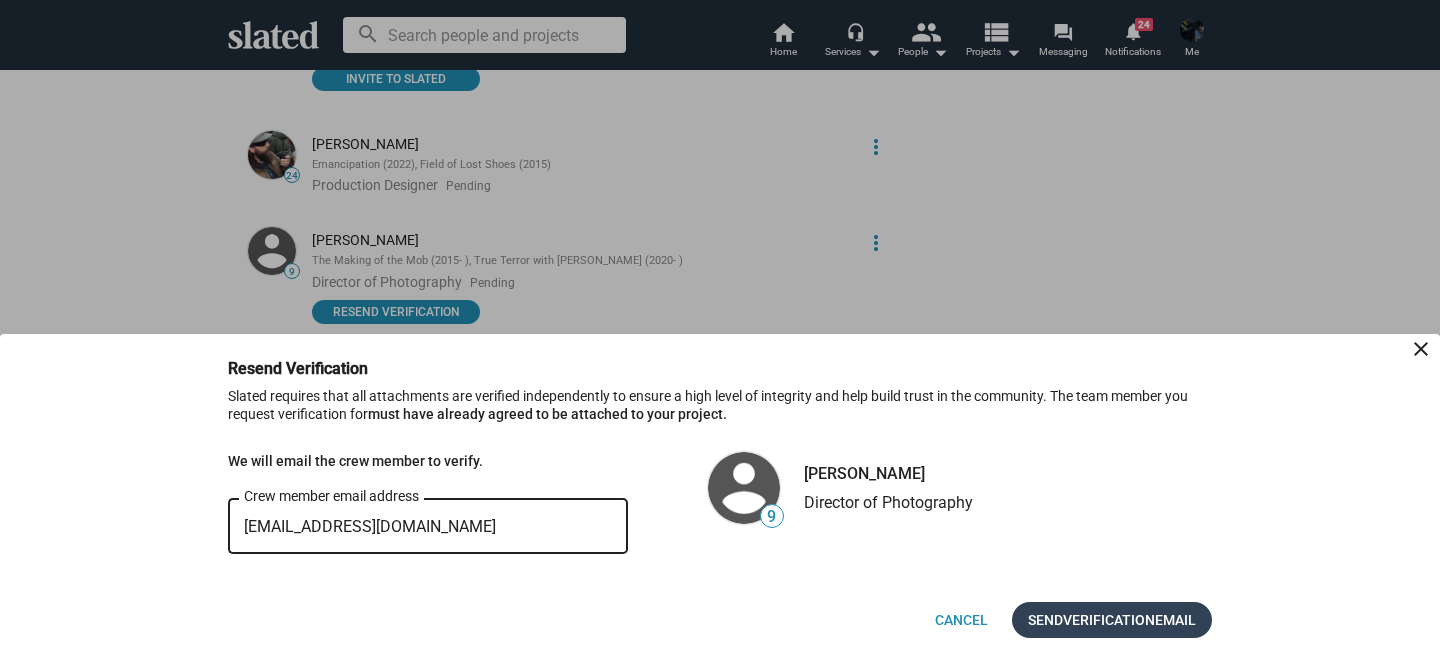 click on "Verification" at bounding box center [1109, 620] 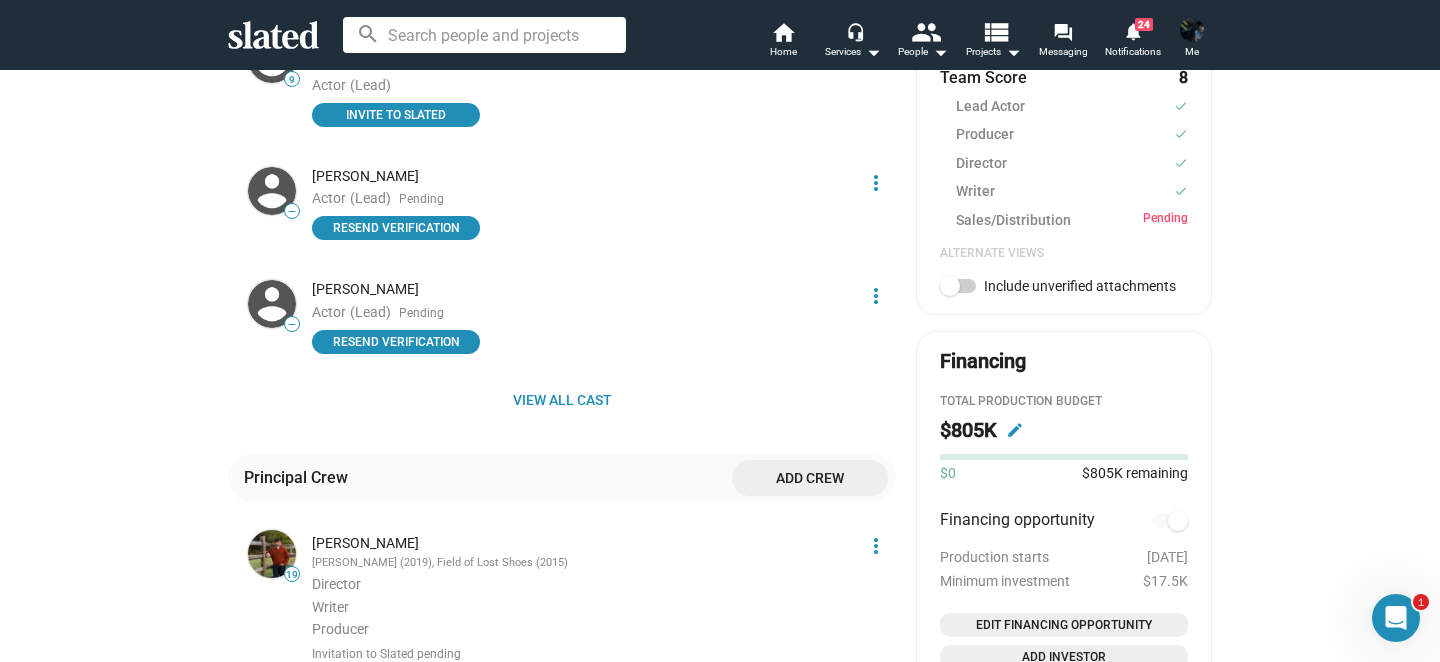scroll, scrollTop: 684, scrollLeft: 0, axis: vertical 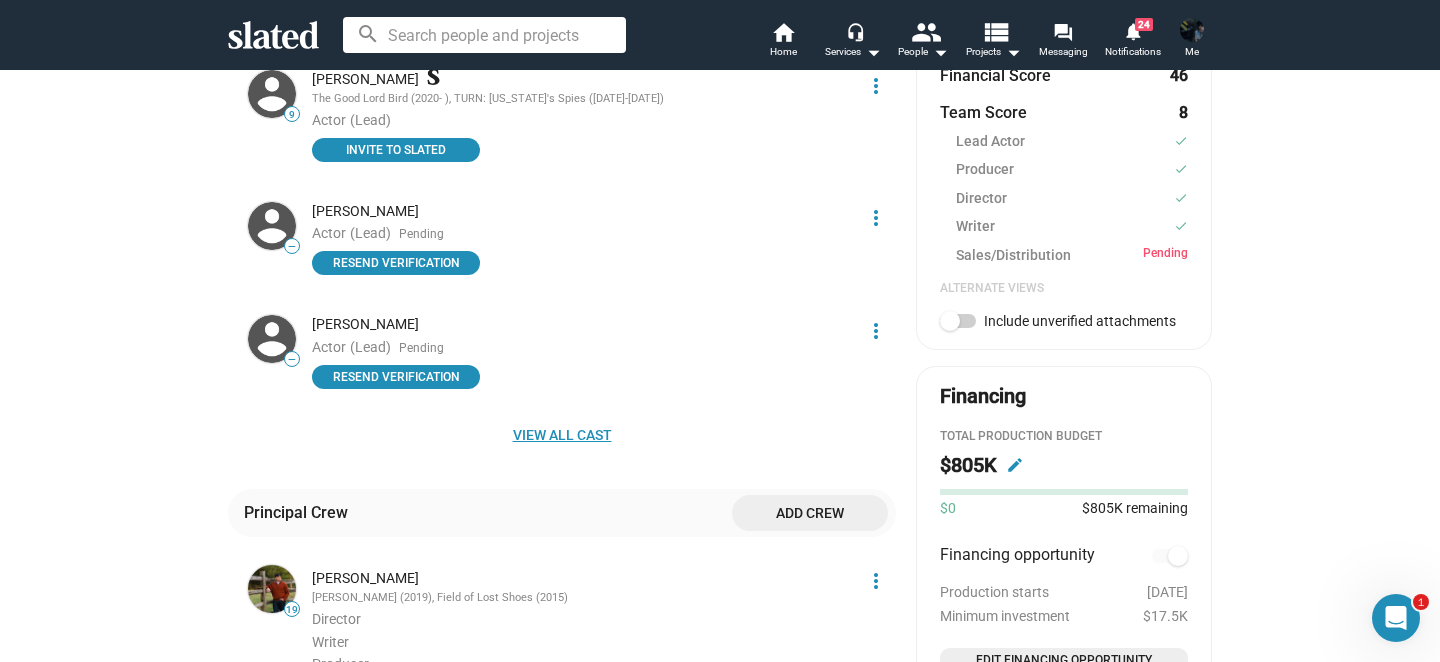 click on "View all cast" 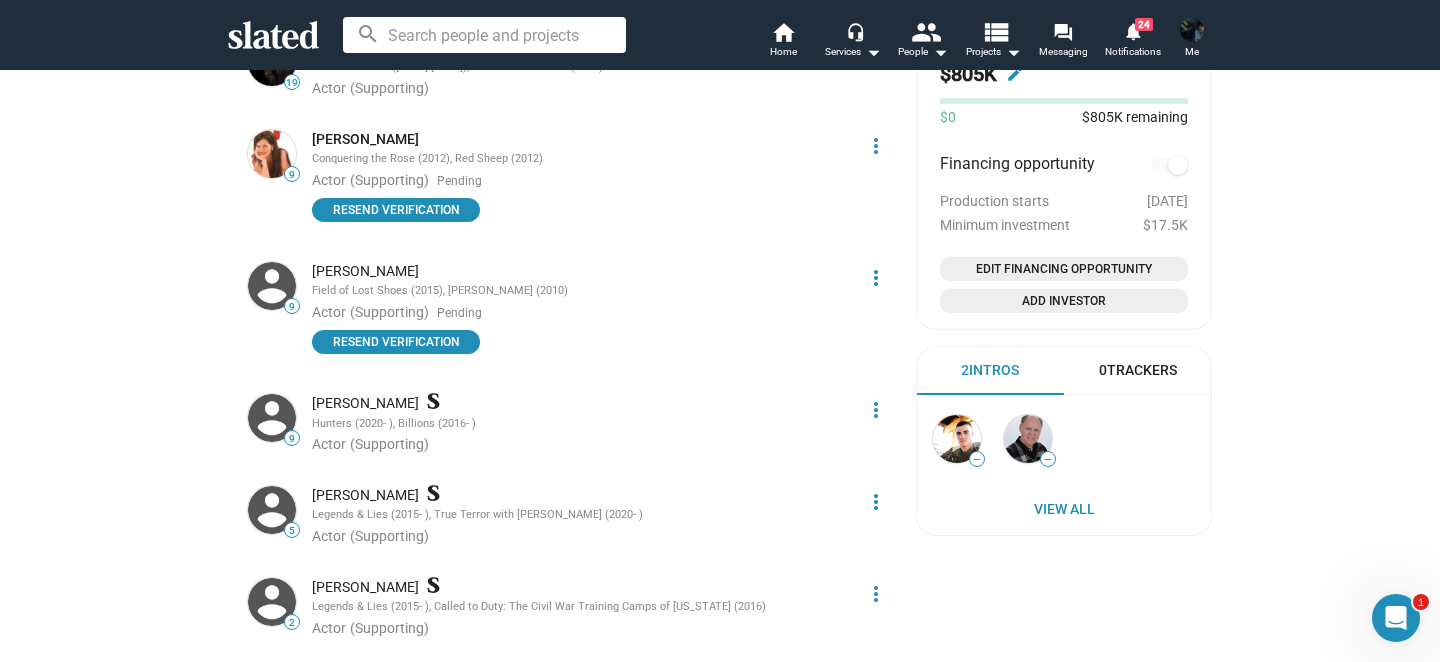 scroll, scrollTop: 1076, scrollLeft: 0, axis: vertical 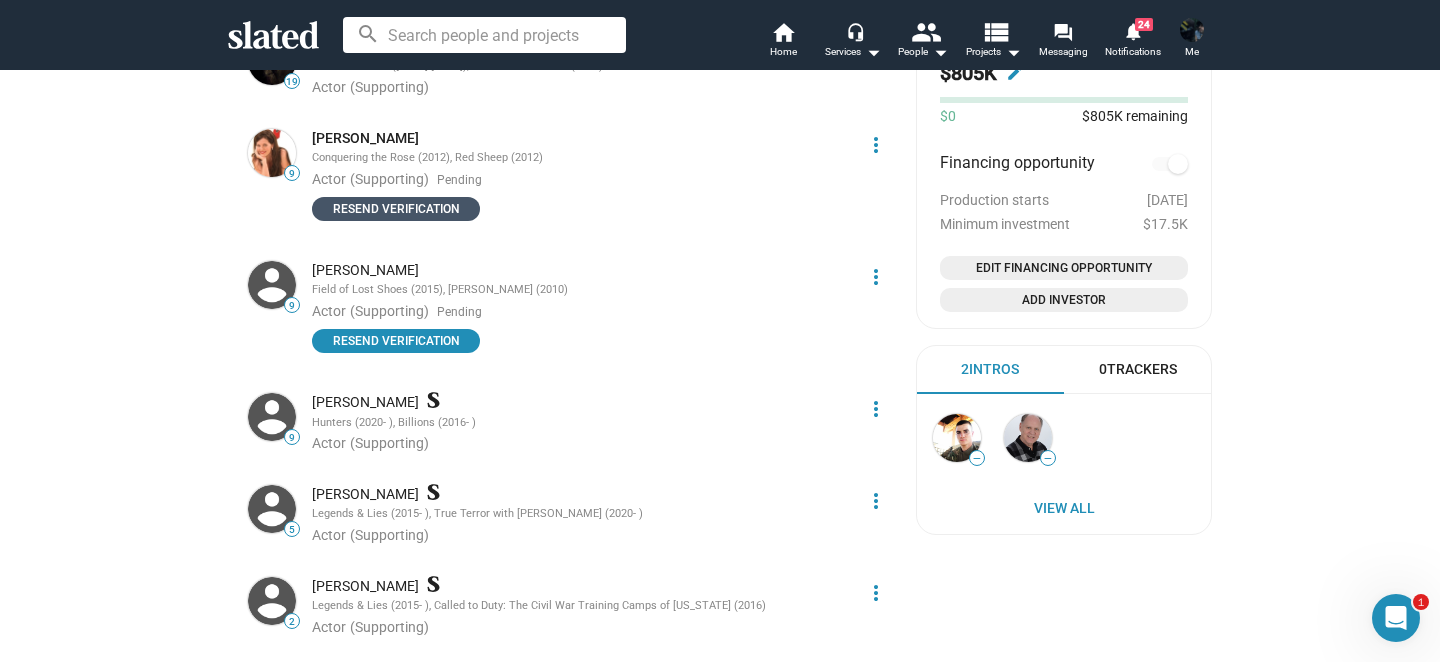click on "Resend verification" 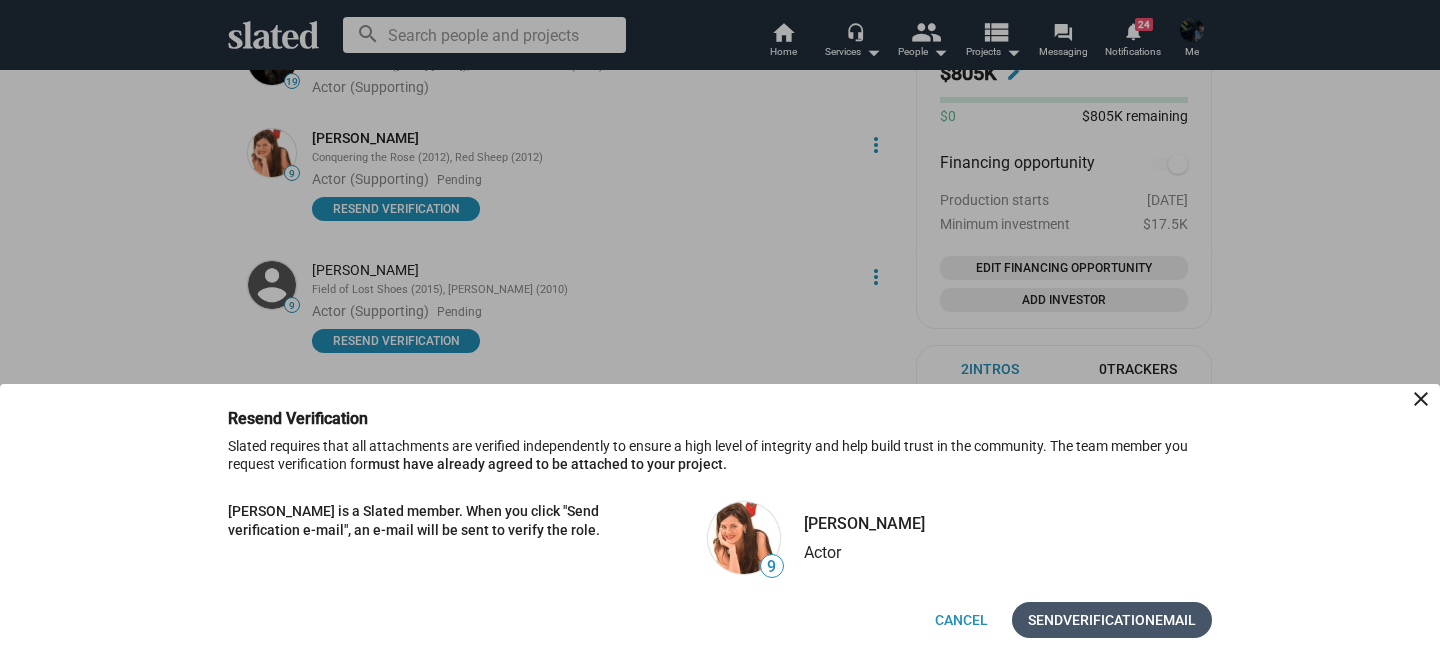 click on "Send  Verification  Email" at bounding box center (1112, 620) 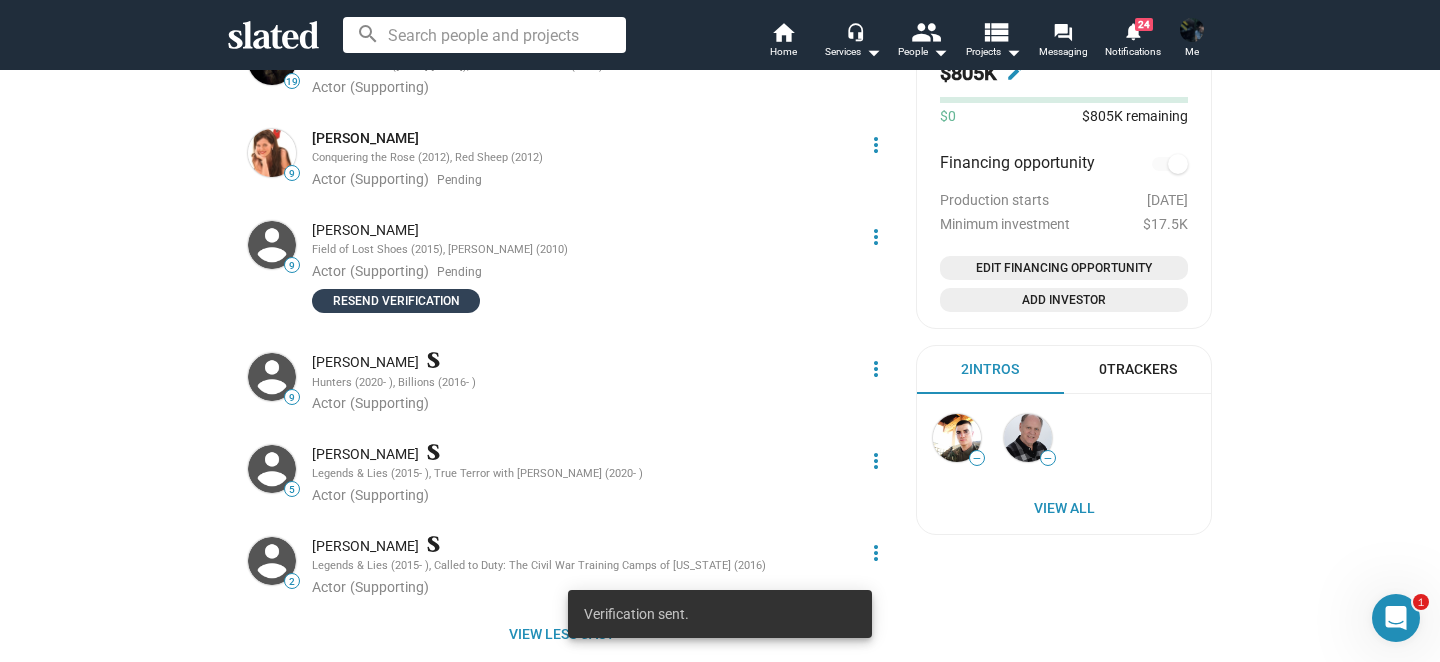 click on "Resend verification" 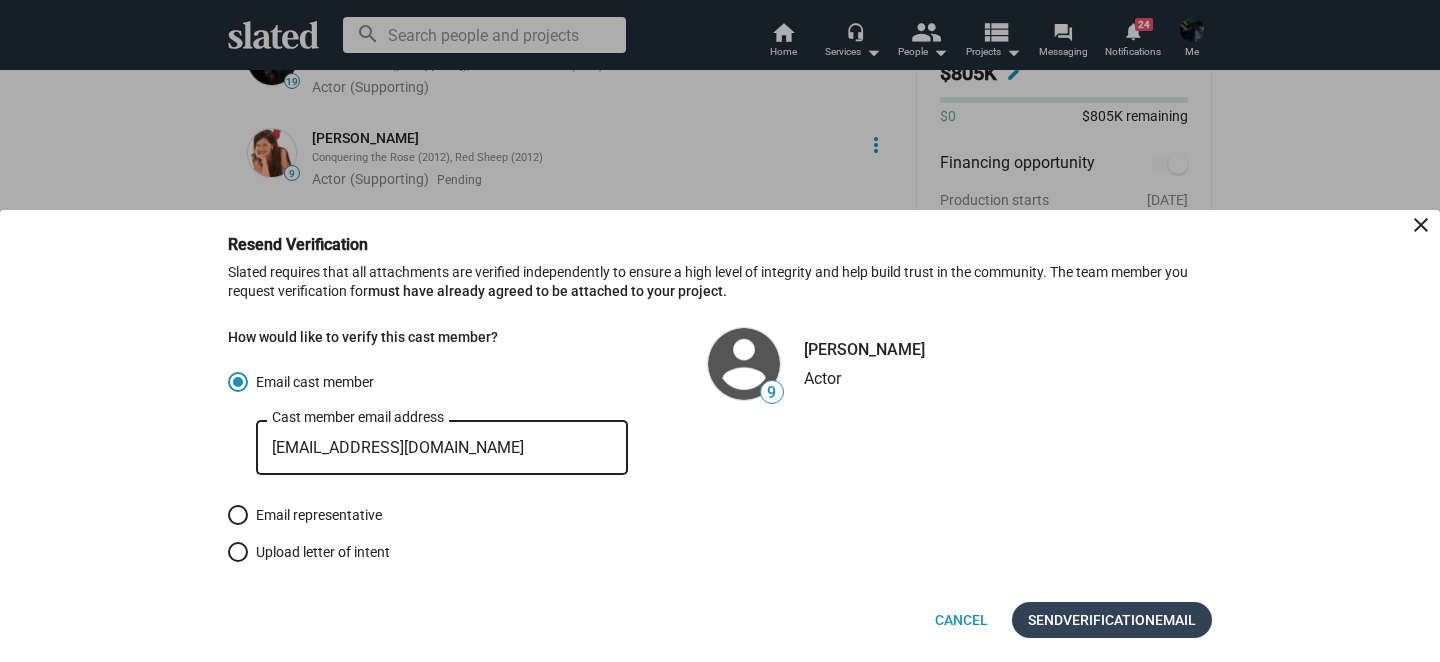click on "Verification" at bounding box center (1109, 620) 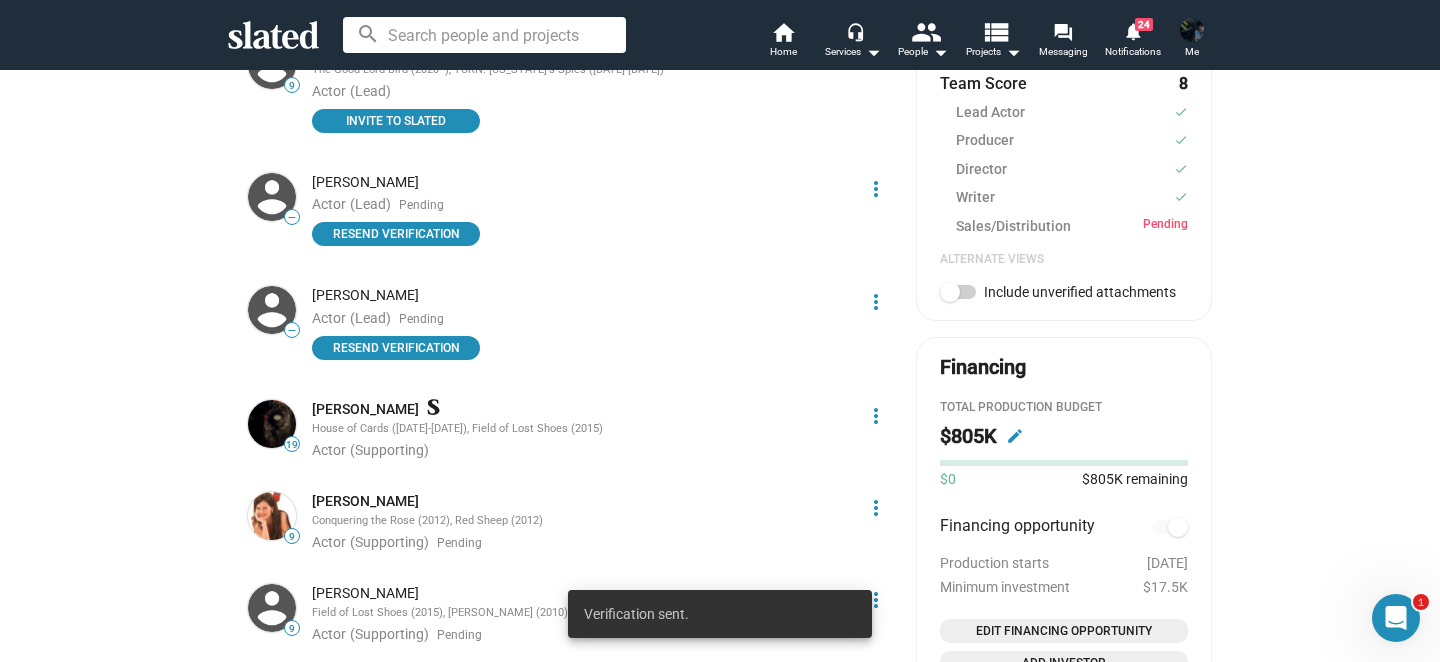 scroll, scrollTop: 714, scrollLeft: 0, axis: vertical 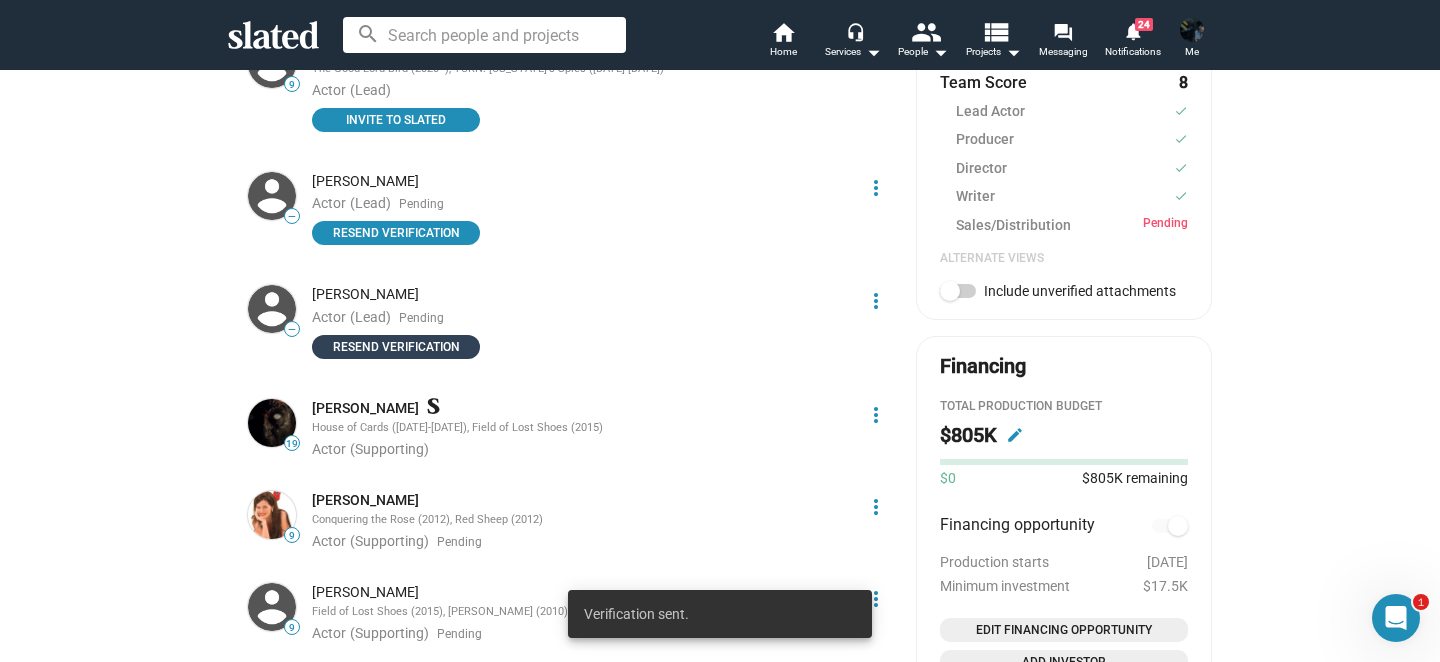 click on "Resend verification" 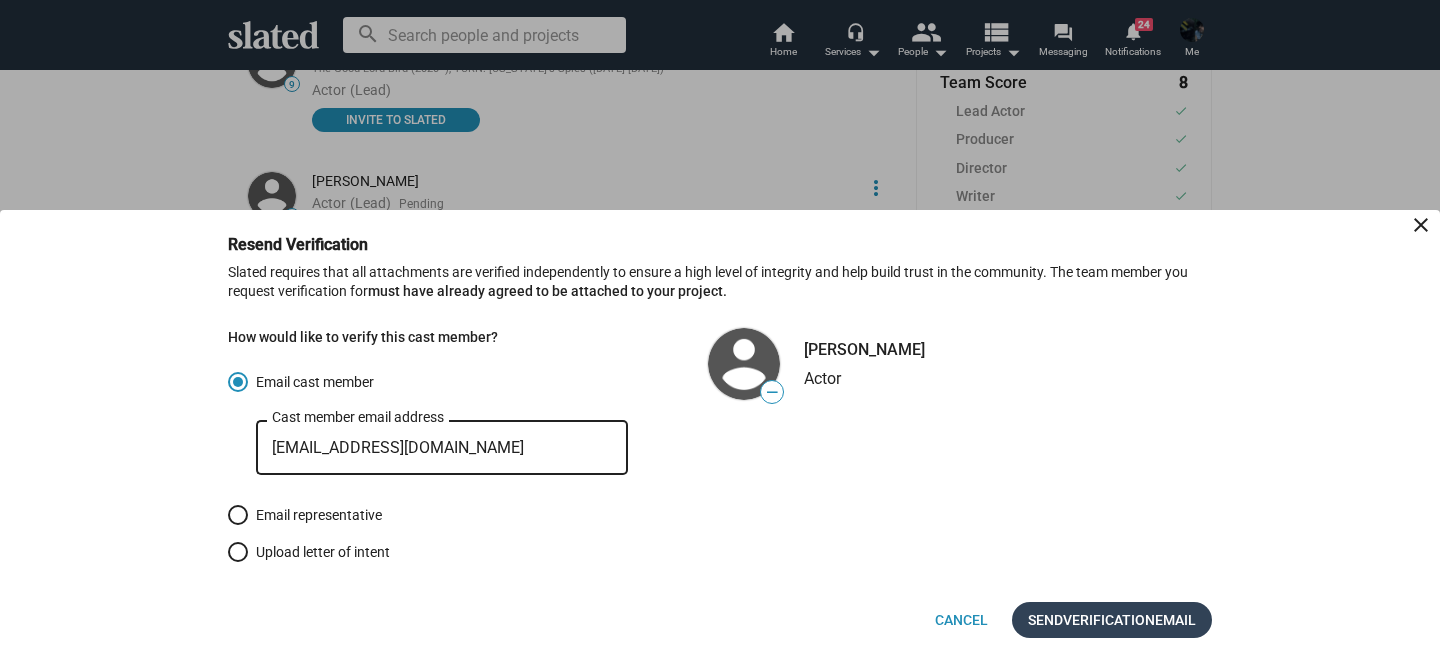 click on "Verification" at bounding box center (1109, 620) 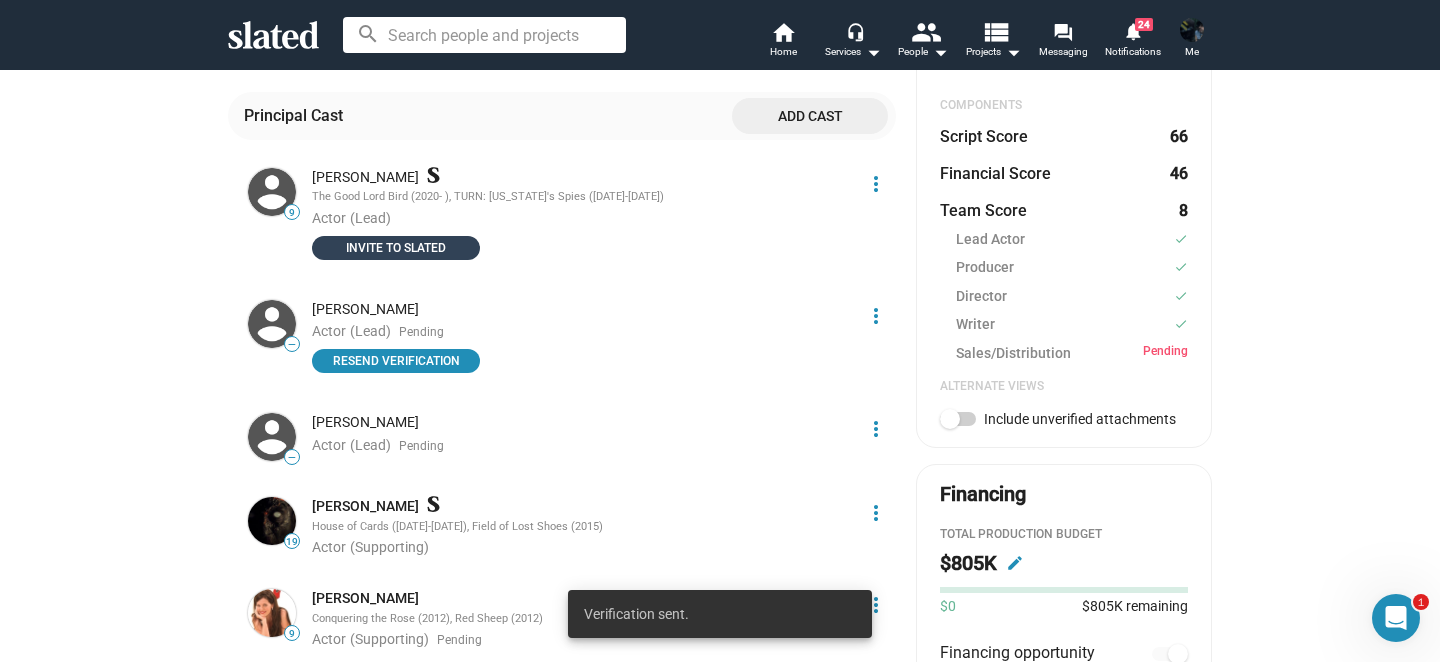 scroll, scrollTop: 575, scrollLeft: 0, axis: vertical 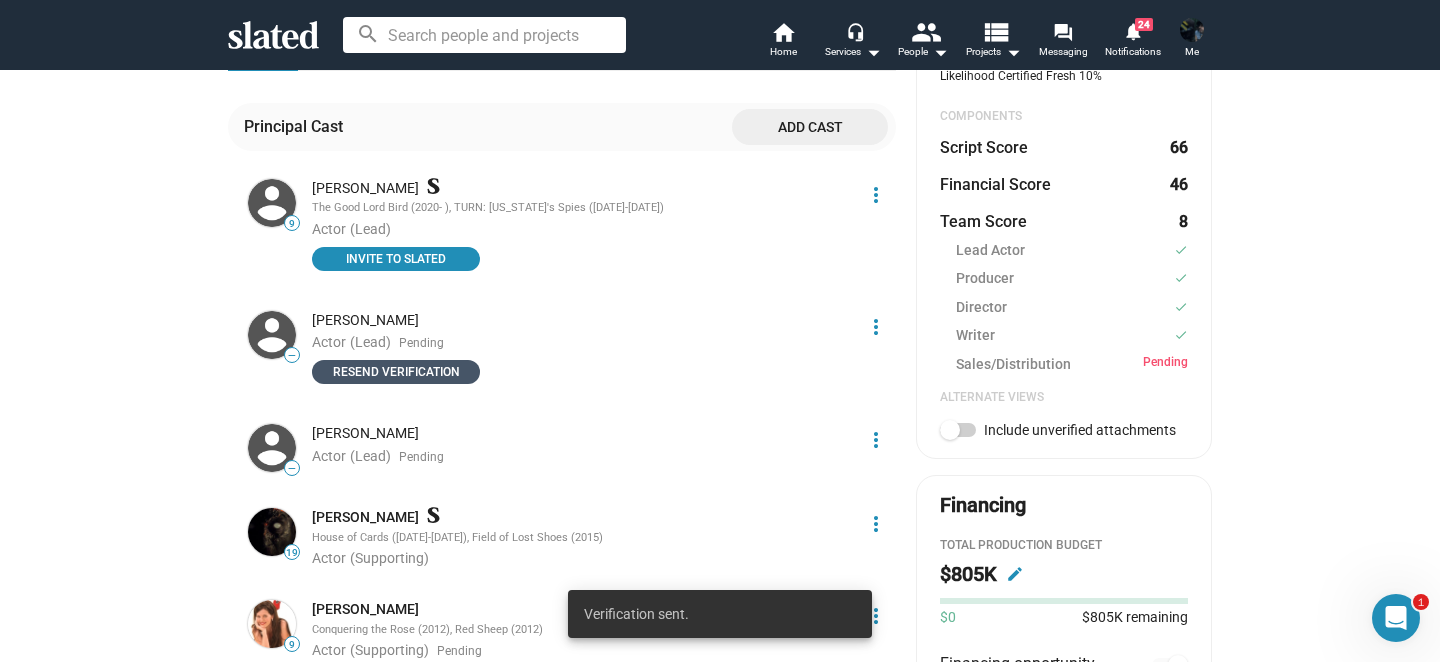 click on "Resend verification" 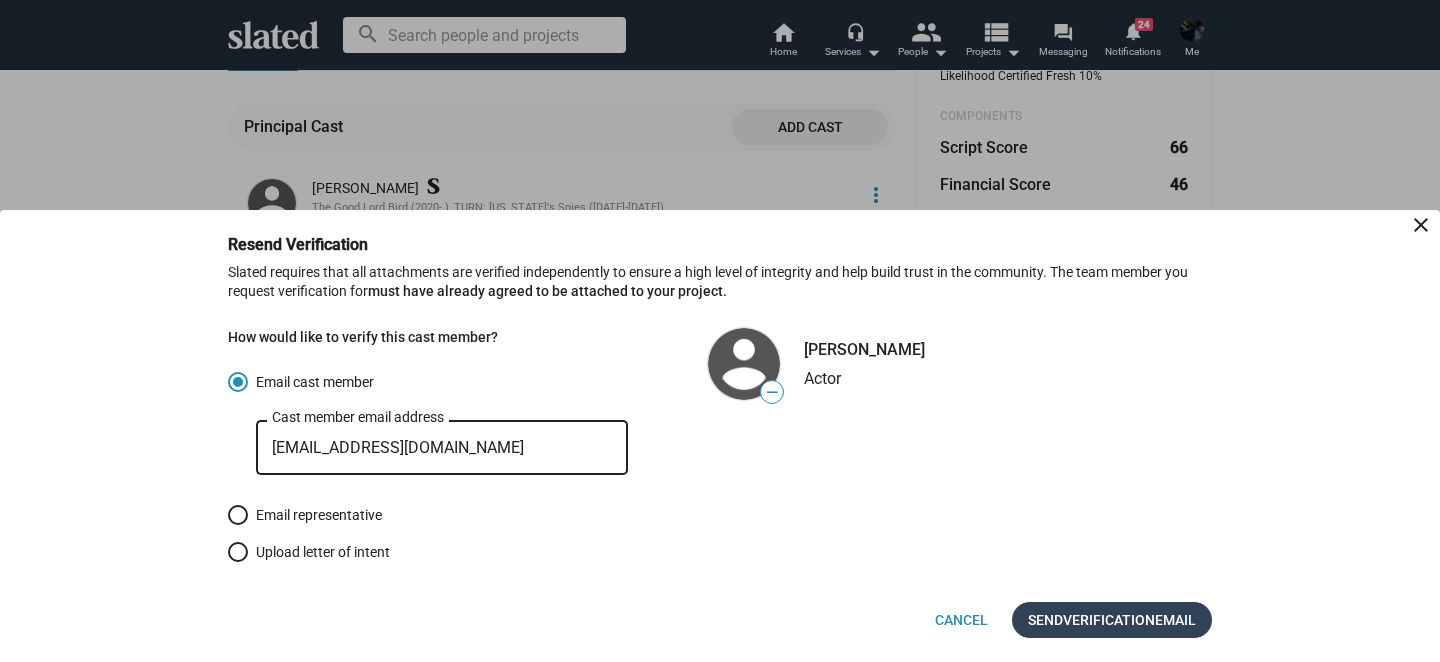 click on "Verification" at bounding box center [1109, 620] 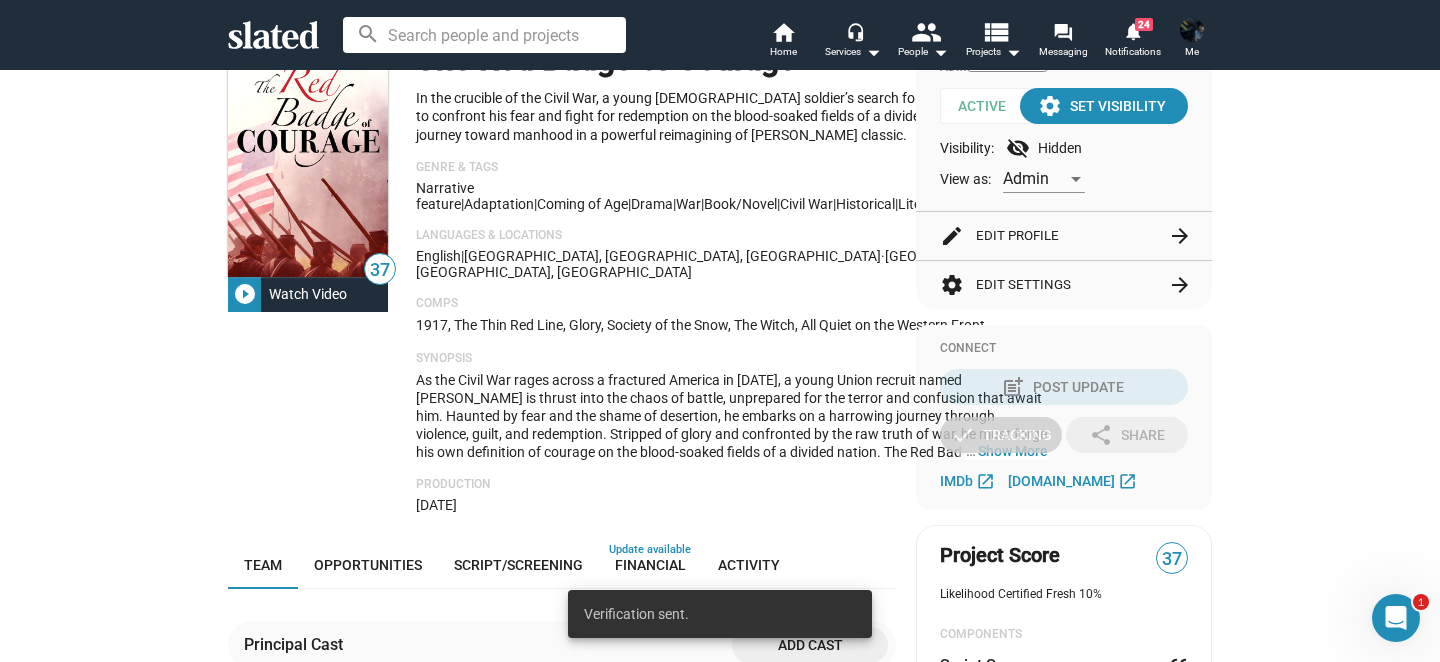 scroll, scrollTop: 12, scrollLeft: 0, axis: vertical 